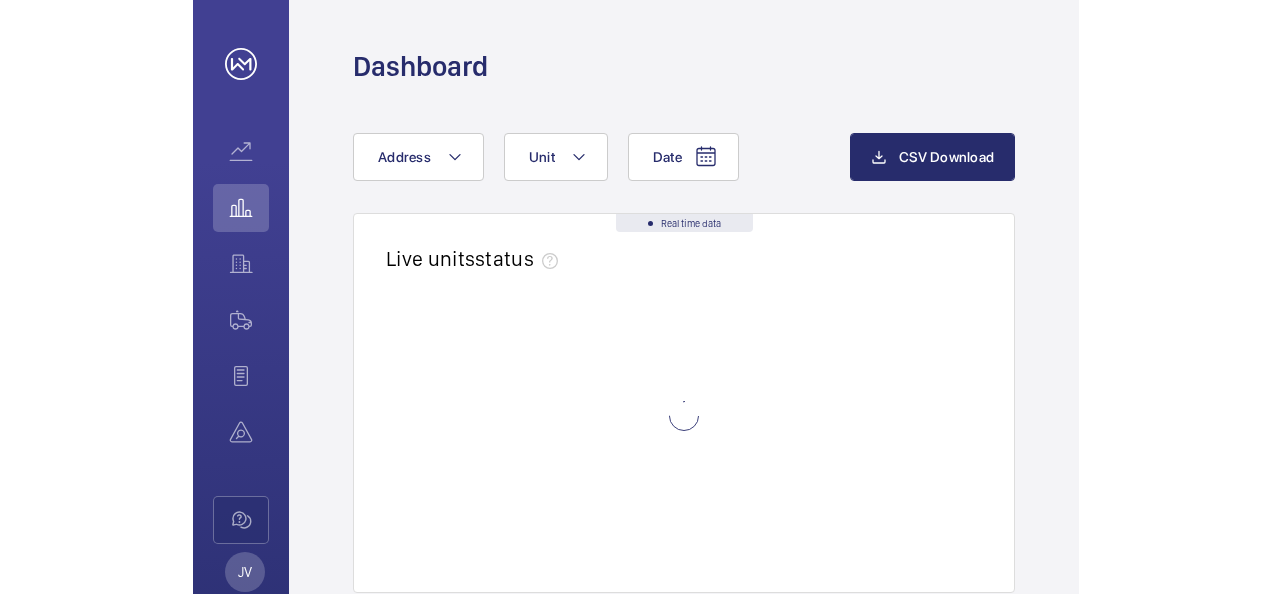 scroll, scrollTop: 0, scrollLeft: 0, axis: both 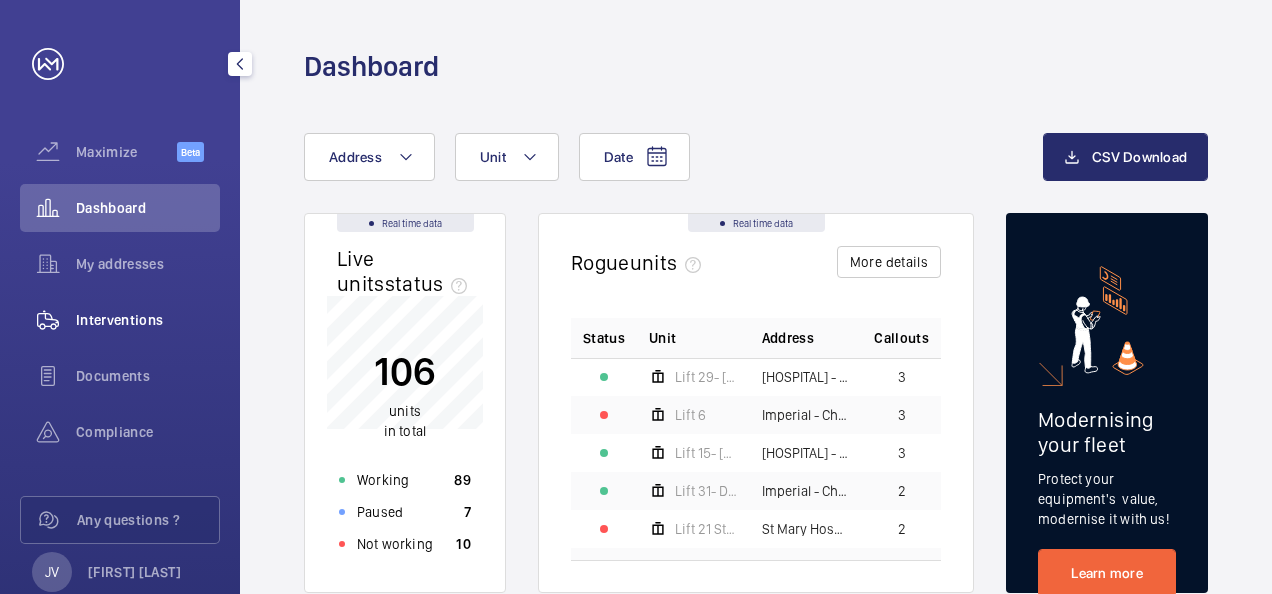 click on "Interventions" 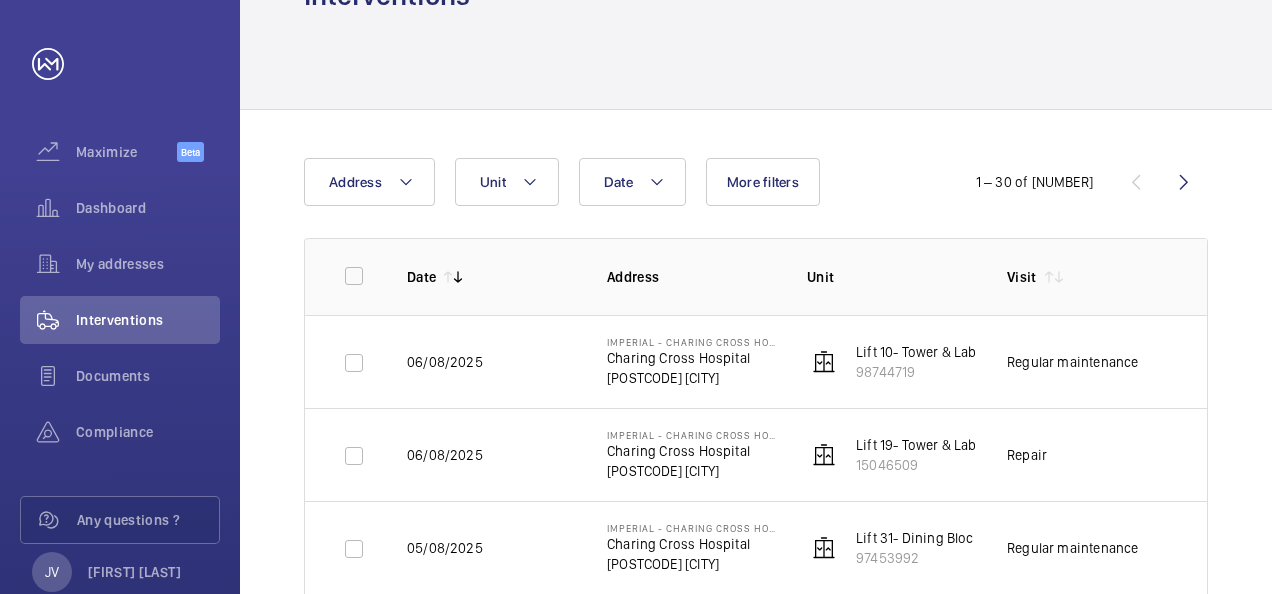 scroll, scrollTop: 100, scrollLeft: 0, axis: vertical 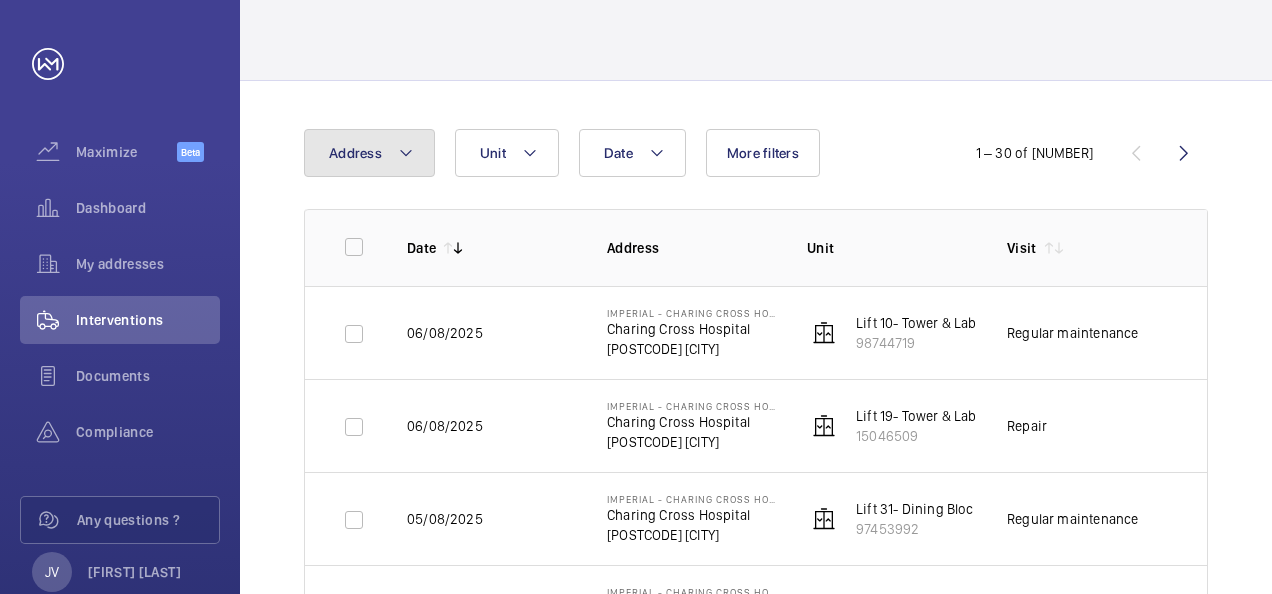 click 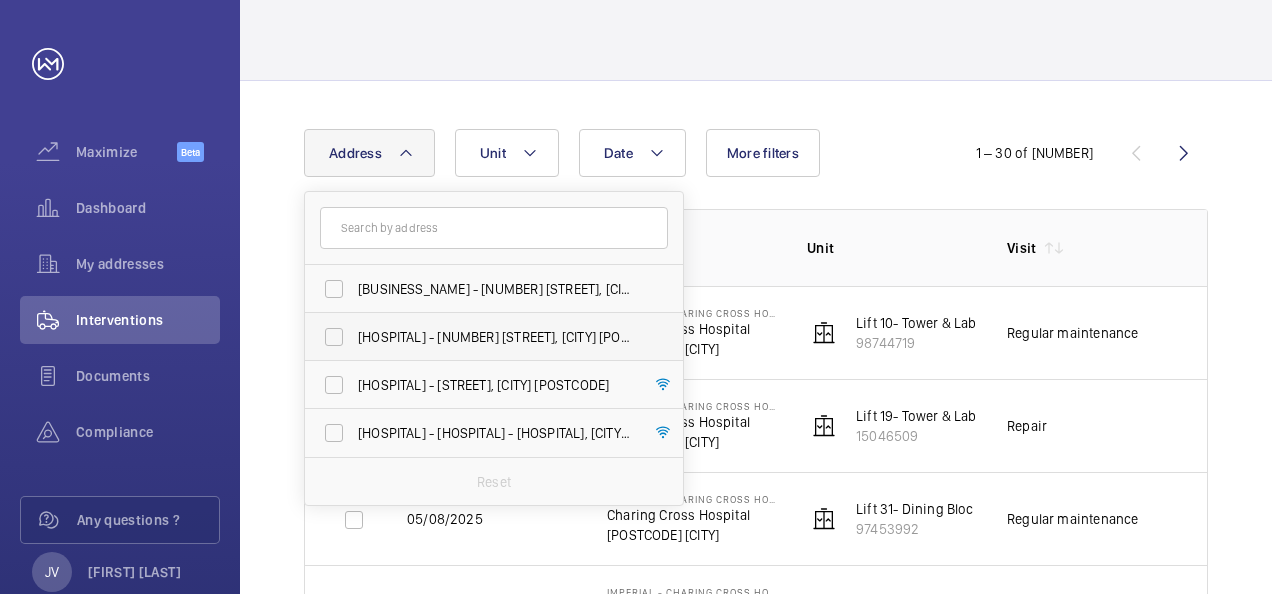 click on "[HOSPITAL] - [NUMBER] [STREET], [CITY] [POSTCODE]" at bounding box center (479, 337) 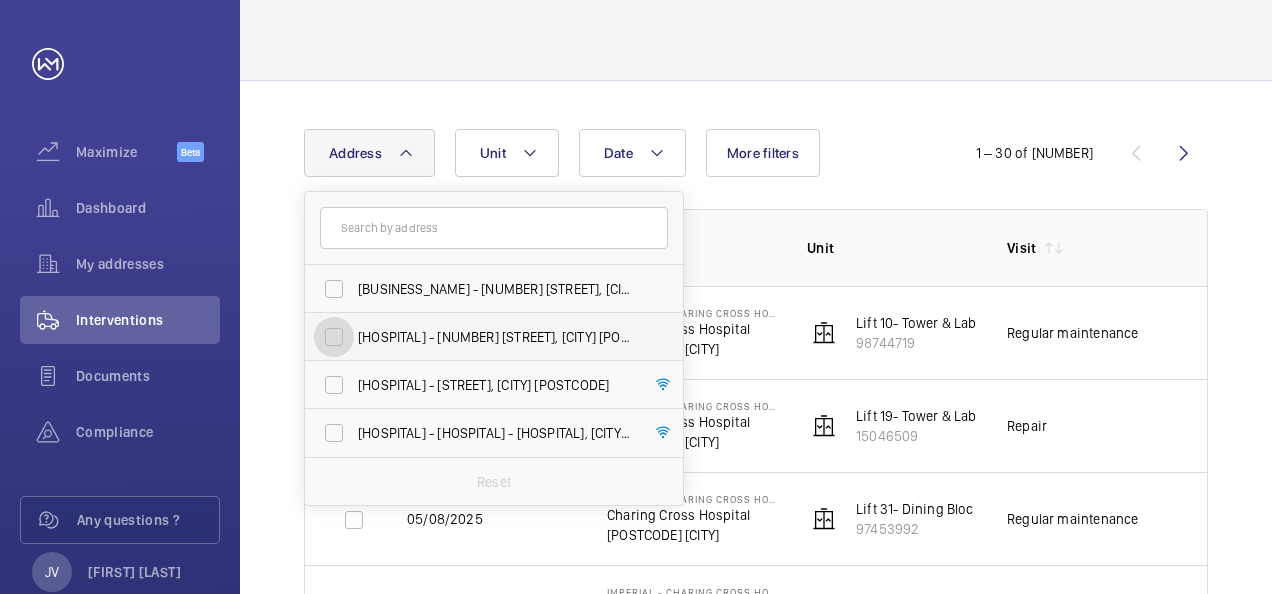 click on "[HOSPITAL] - [NUMBER] [STREET], [CITY] [POSTCODE]" at bounding box center [334, 337] 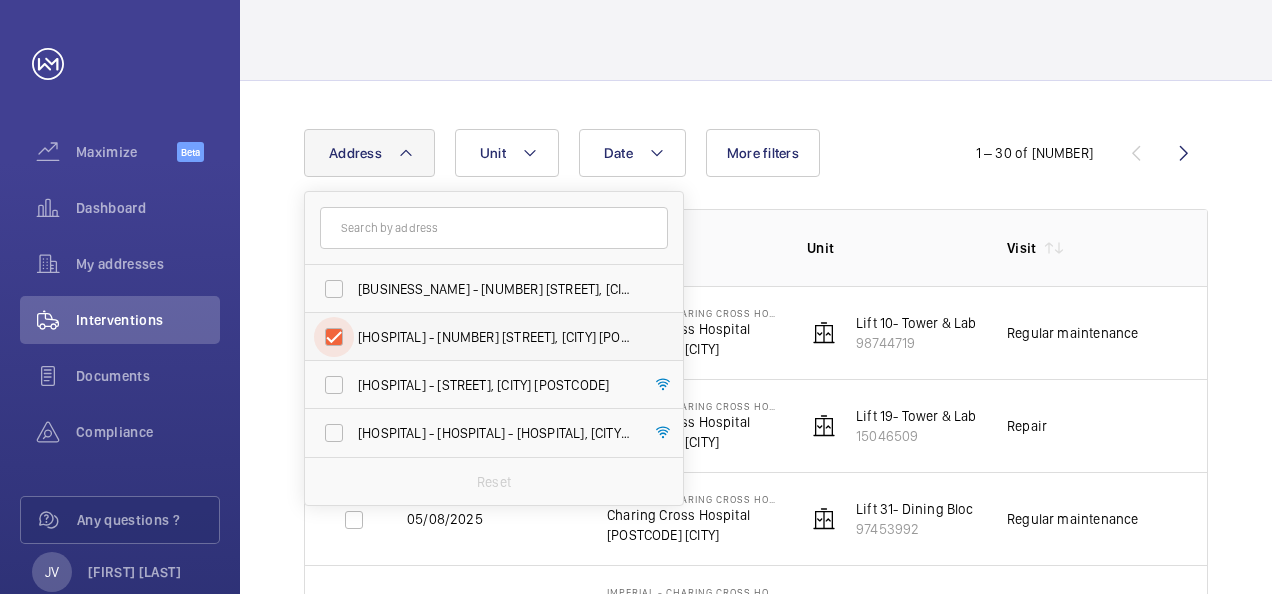 checkbox on "true" 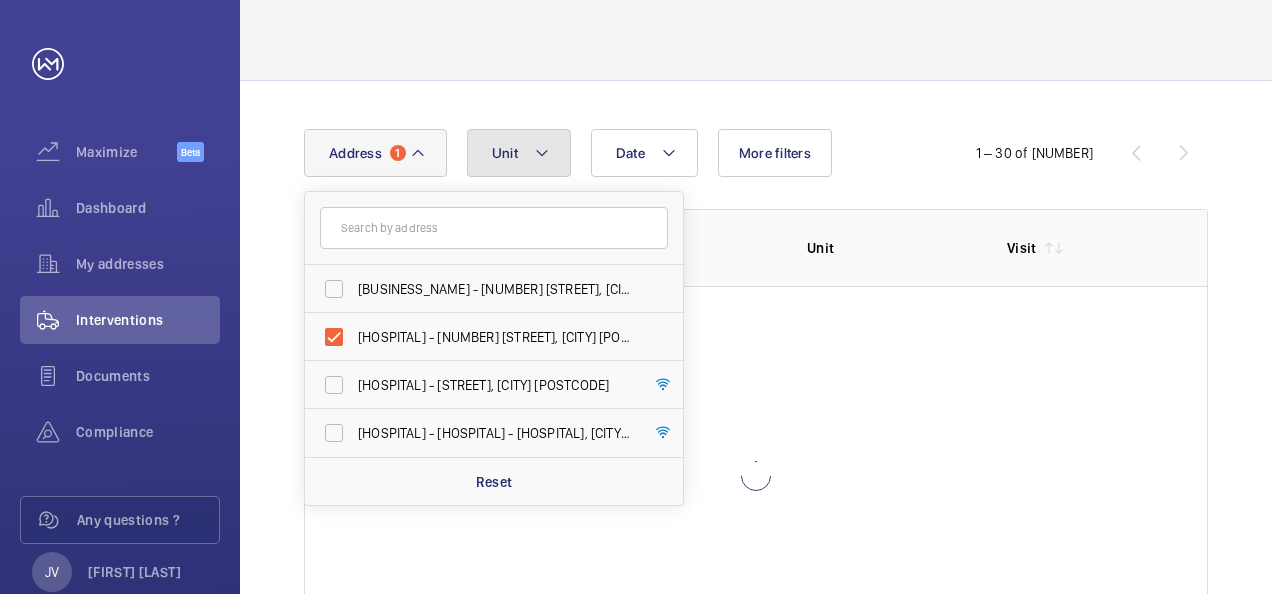click on "Unit" 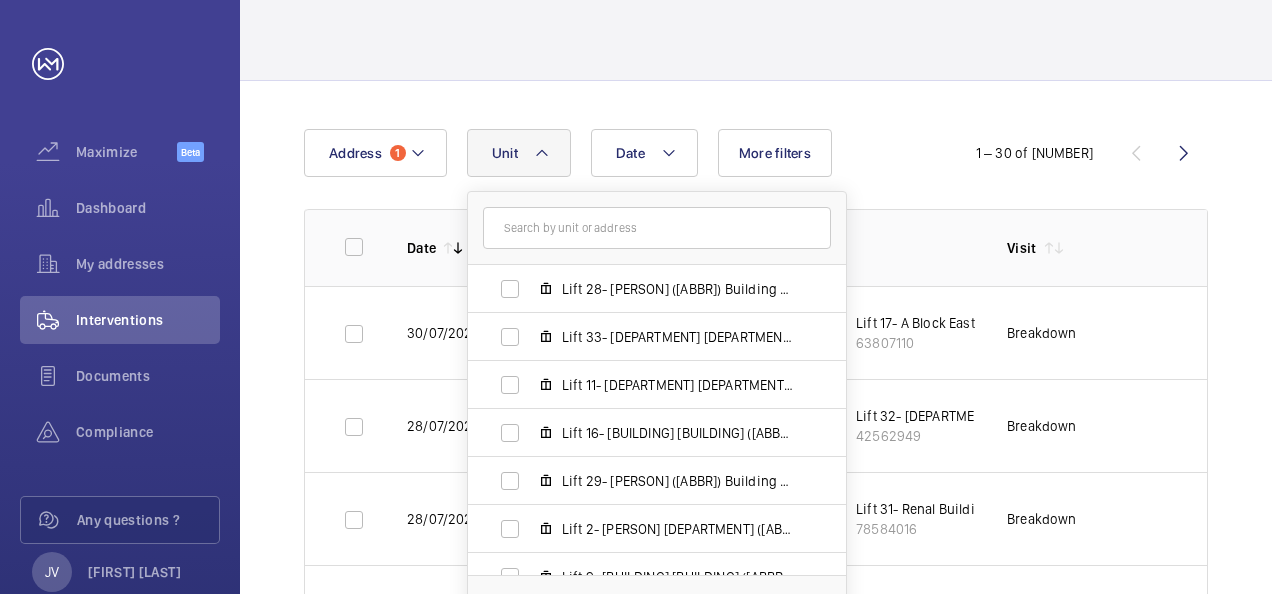 scroll, scrollTop: 800, scrollLeft: 0, axis: vertical 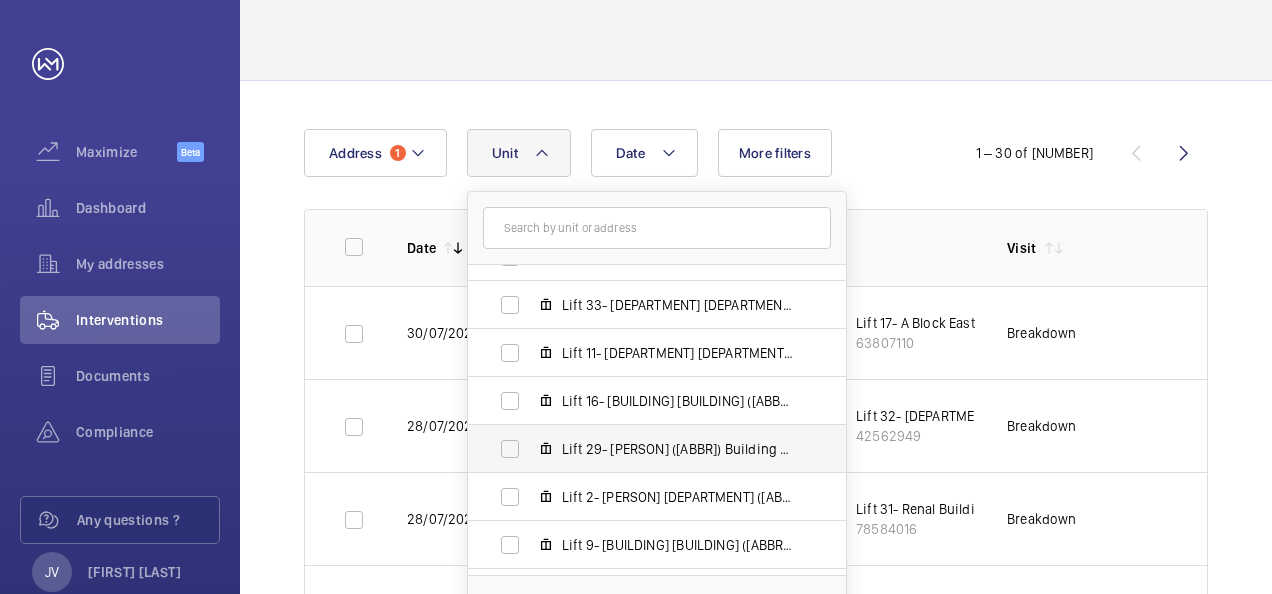 click on "Lift 29- [PERSON] ([ABBR]) Building 101], [NUMBER]" at bounding box center (641, 449) 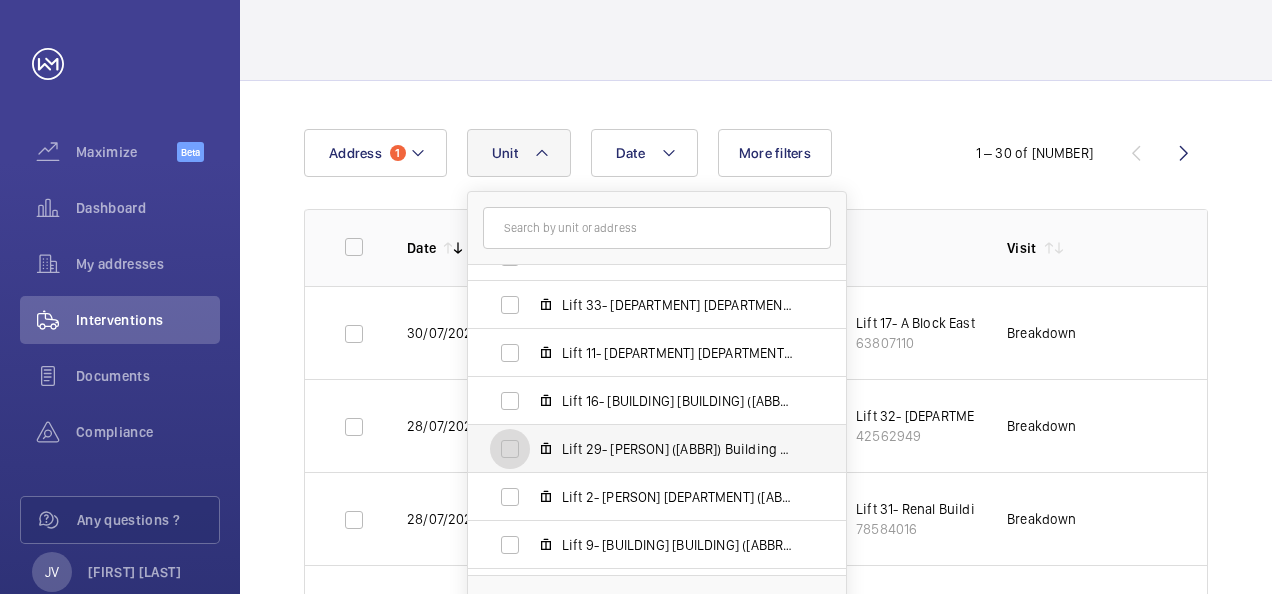 click on "Lift 29- [PERSON] ([ABBR]) Building 101], [NUMBER]" at bounding box center [510, 449] 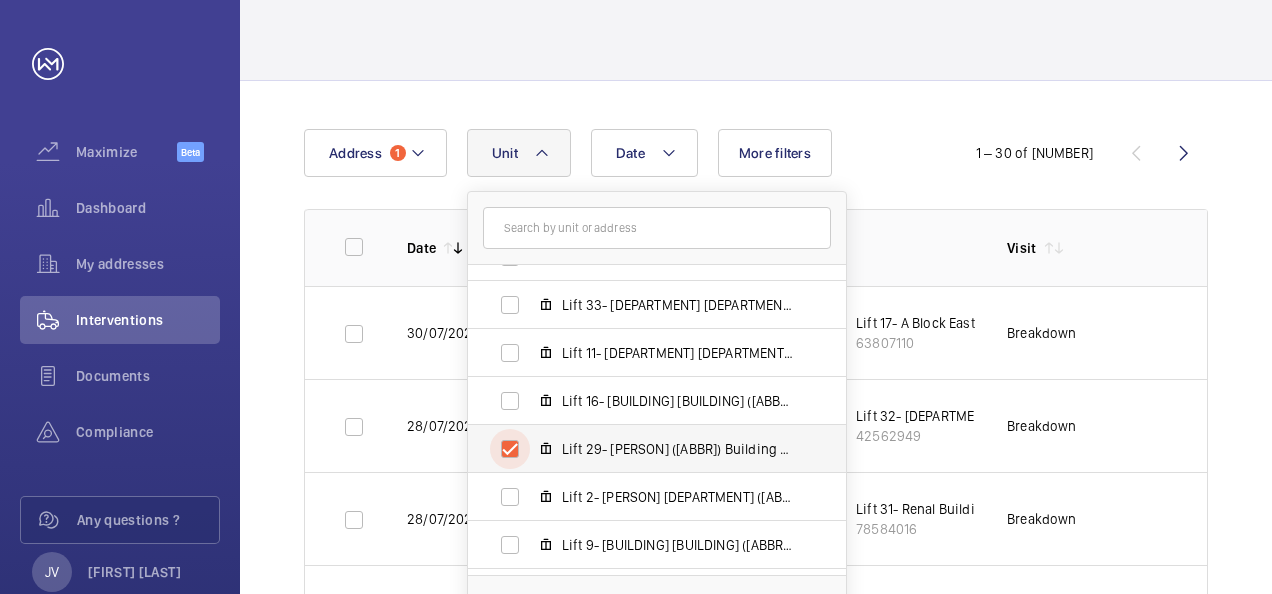 checkbox on "true" 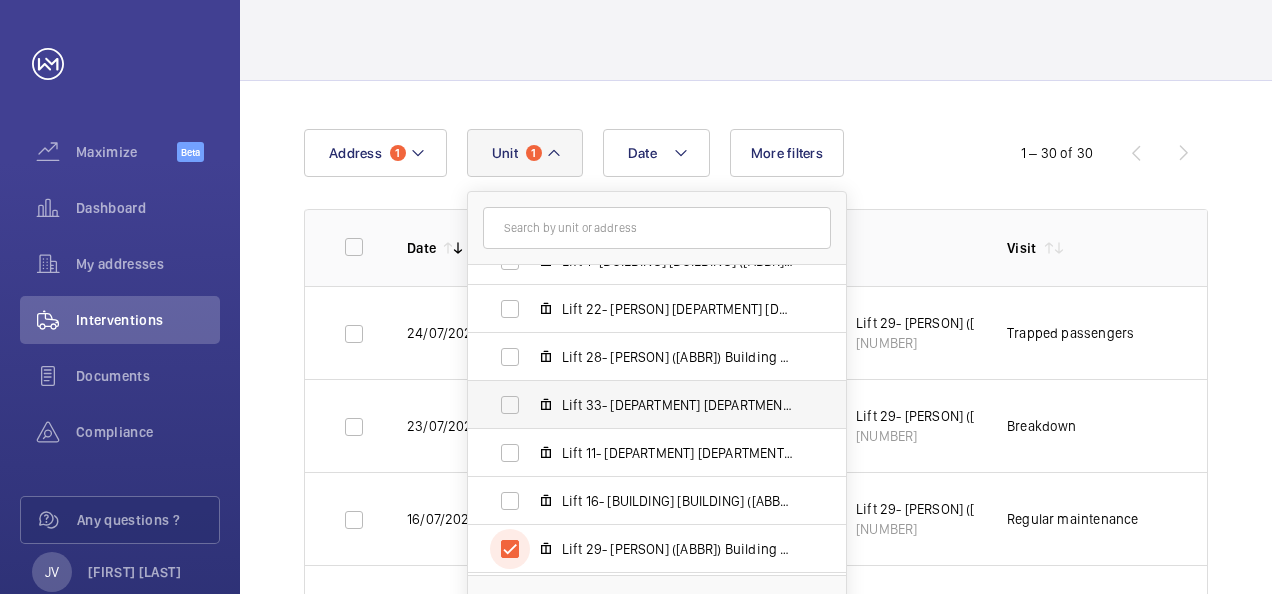 scroll, scrollTop: 600, scrollLeft: 0, axis: vertical 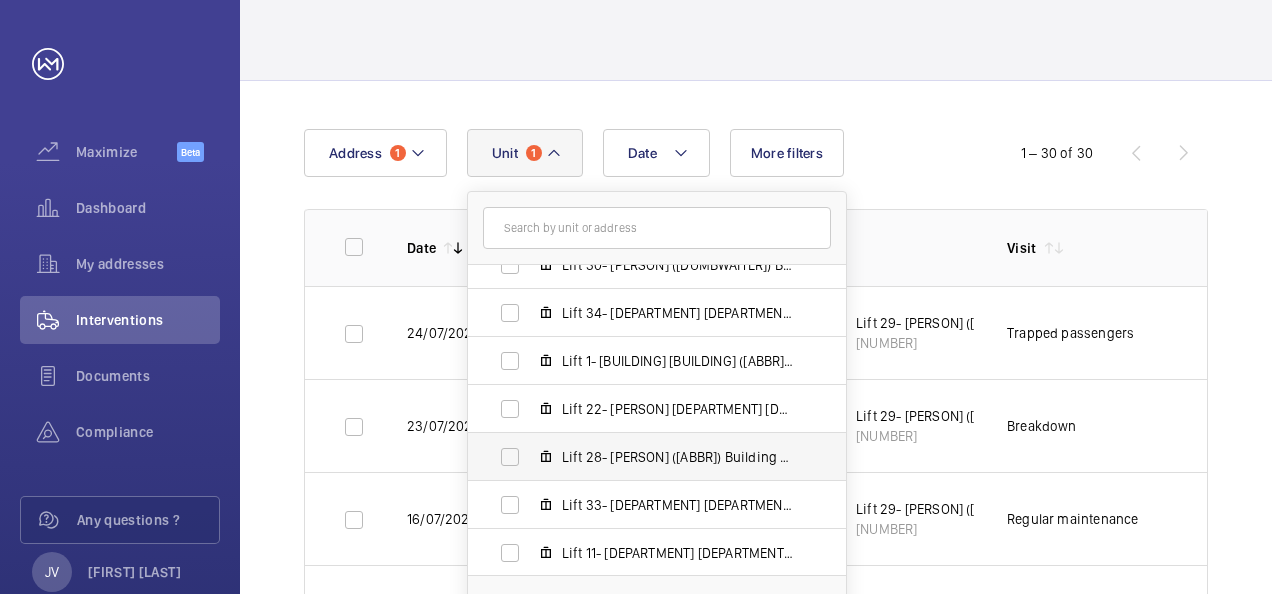 click on "Lift 28- [PERSON] ([ABBR]) Building 101, [NUMBER]" at bounding box center [641, 457] 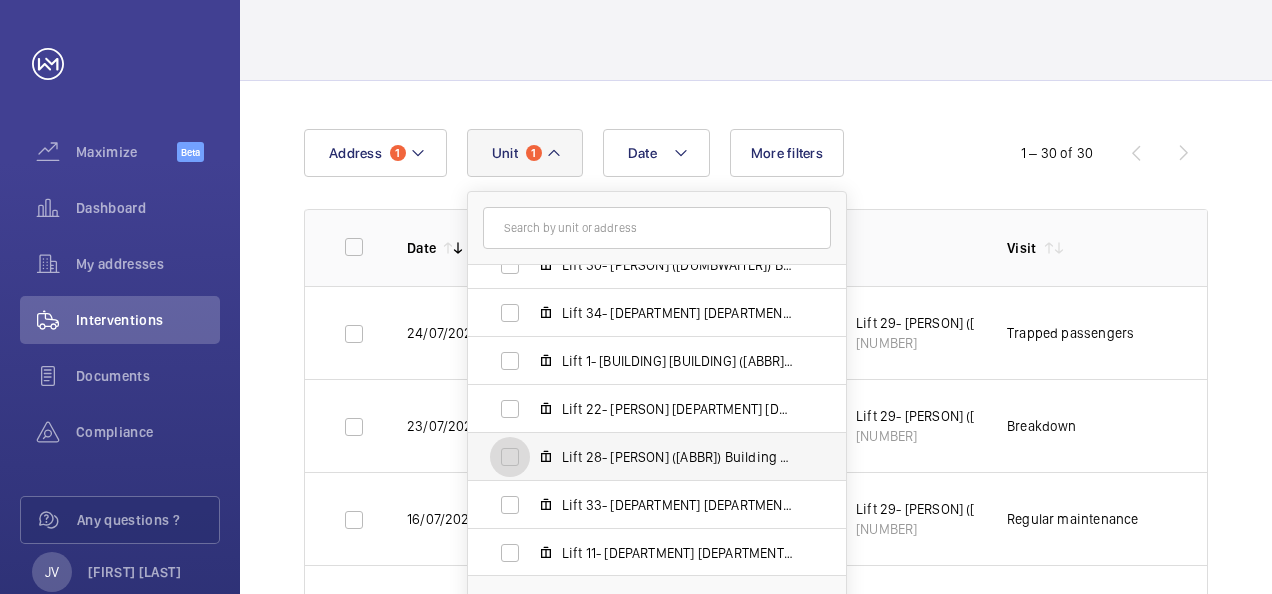 click on "Lift 28- [PERSON] ([ABBR]) Building 101, [NUMBER]" at bounding box center [510, 457] 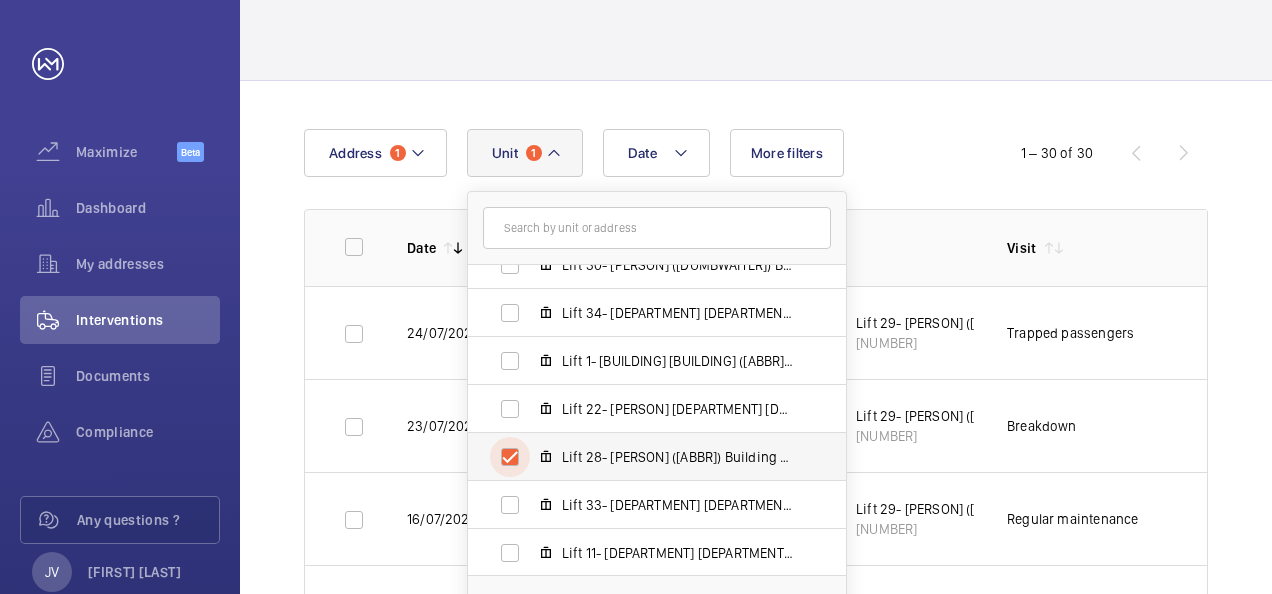 checkbox on "true" 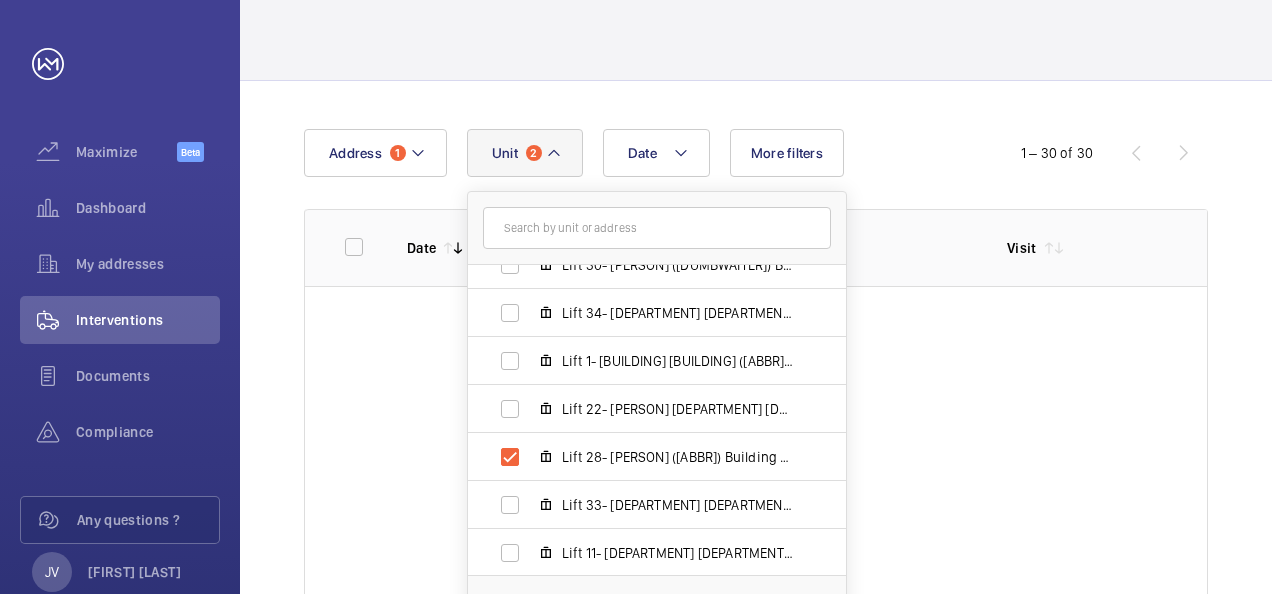 click on "Date Address 1 Unit 2 [HOSPITAL] - [NUMBER] [STREET], [POSTCODE] [CITY] Lift 24- [PERSON] [DEPARTMENT] Building 201, [NUMBER] Lift 10- Building 110, [NUMBER] Lift 36- [DEPARTMENT] [DEPARTMENT] [DEPARTMENT] Building 201, [NUMBER] Lift 25- [PERSON] [DEPARTMENT] Building 369, [NUMBER] Lift 20- [DEPARTMENT] [DEPARTMENT] Building 334, [NUMBER] Lift 4- [DEPARTMENT] [DEPARTMENT] Building 364, [NUMBER] Lift 17- [BUILDING] [BUILDING] ([ABBR]) Building 201, [NUMBER] Lift 5- [BUILDING] [BUILDING] Building 114, [NUMBER] Lift 3- [PERSON] [DEPARTMENT] ([ABBR]) Building 369, [NUMBER] Lift 18- [BUILDING] [BUILDING] ([ABBR]) Building 201, [NUMBER] Lift 35- [PERSON] [DEPARTMENT] [DEPARTMENT] Building 369, [NUMBER] Lift 30- [PERSON] ([DUMBWAITER]) Building 101, [NUMBER] Lift 34- [DEPARTMENT] [DEPARTMENT] Building 555, [NUMBER] Lift 1- [BUILDING] [BUILDING] ([ABBR]) Building 132, [NUMBER] Lift 22- [PERSON] [DEPARTMENT] [DEPARTMENT] Building 201, [NUMBER] Lift 28- [PERSON] ([ABBR]) Building 101, [NUMBER] Lift 33- [DEPARTMENT] [DEPARTMENT] ([ABBR]) Building 555, [NUMBER] Lift 11- [DEPARTMENT] [DEPARTMENT] Unit Building 125, [NUMBER] Reset" 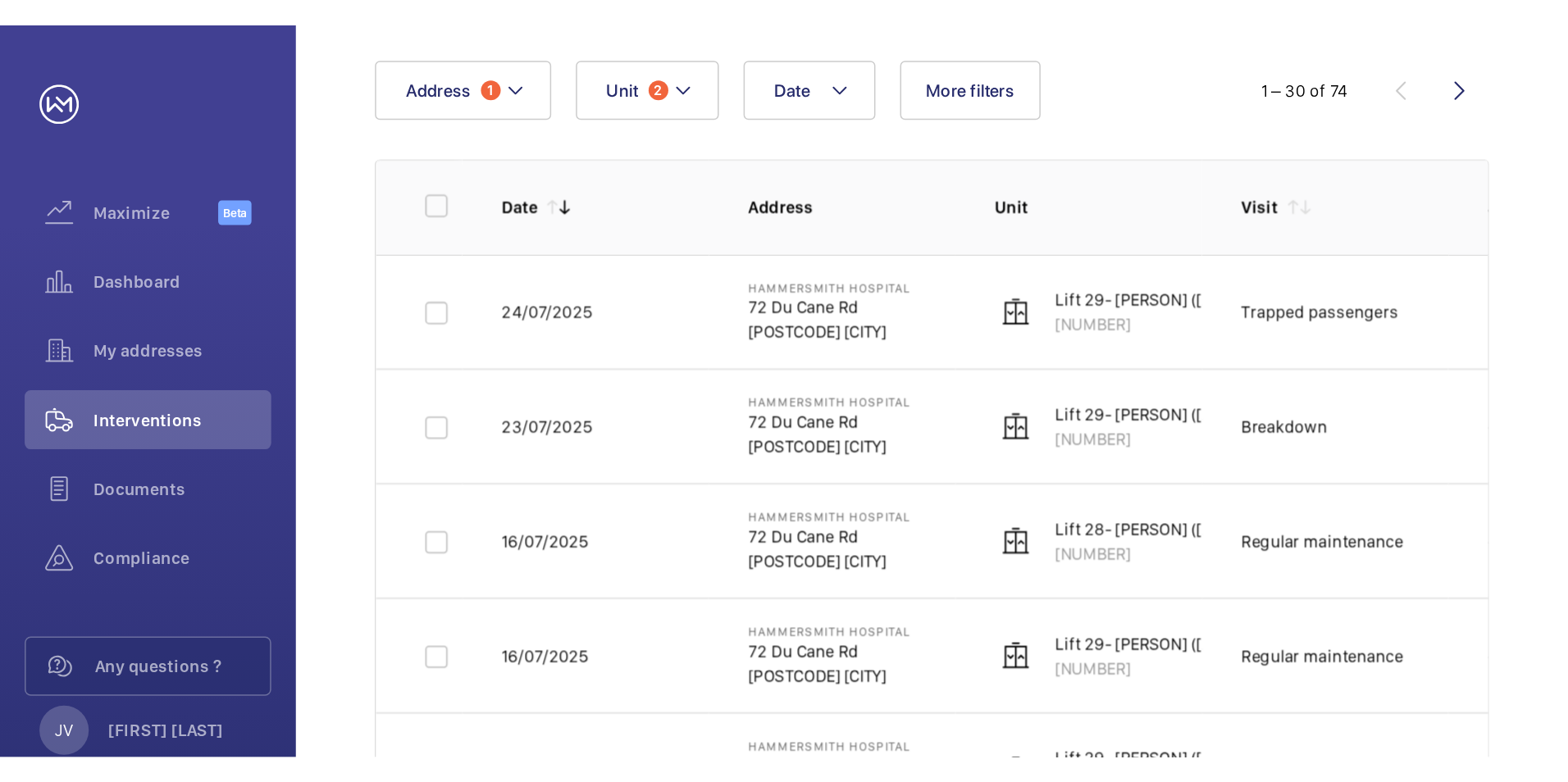 scroll, scrollTop: 164, scrollLeft: 0, axis: vertical 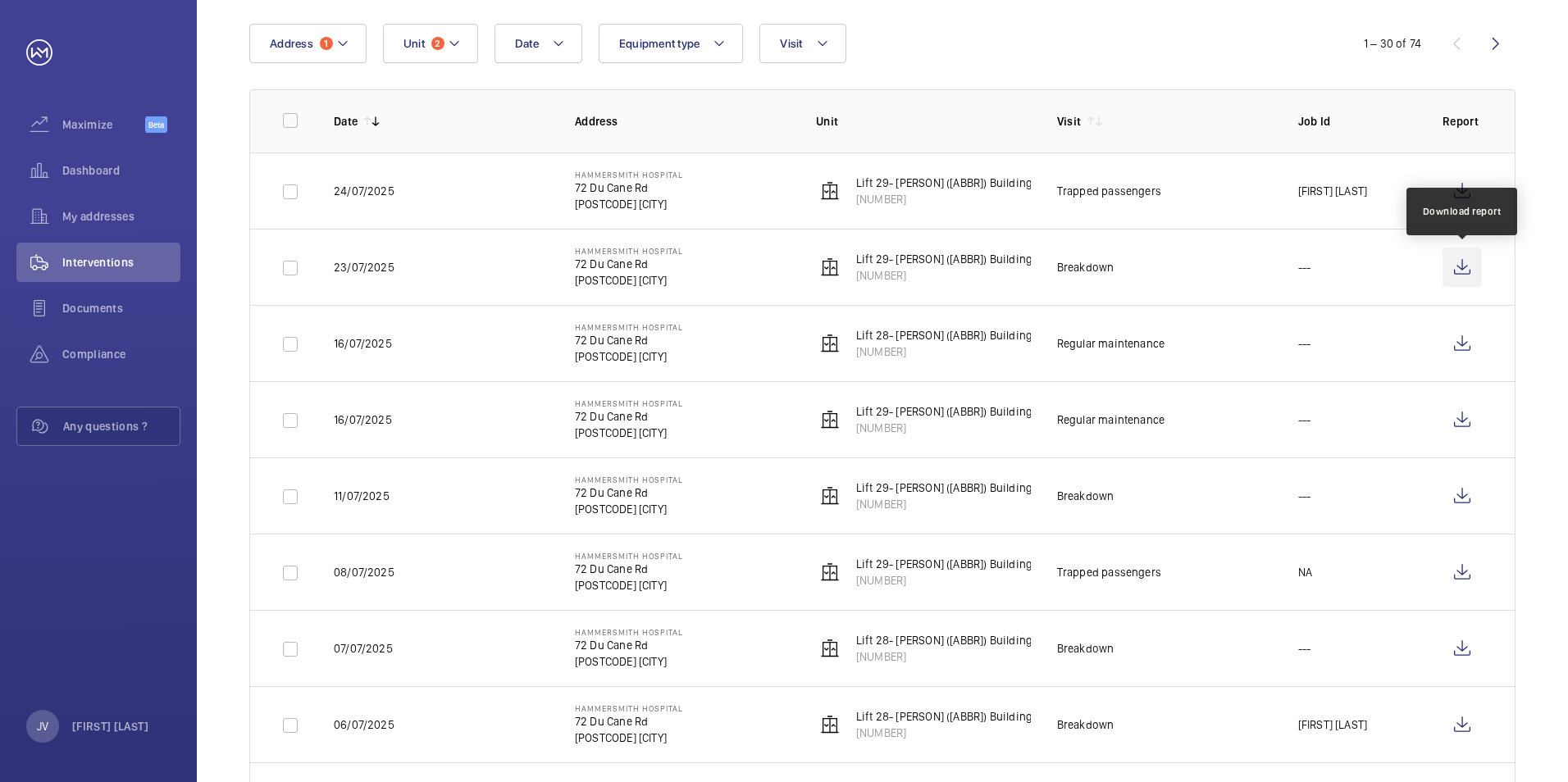 click 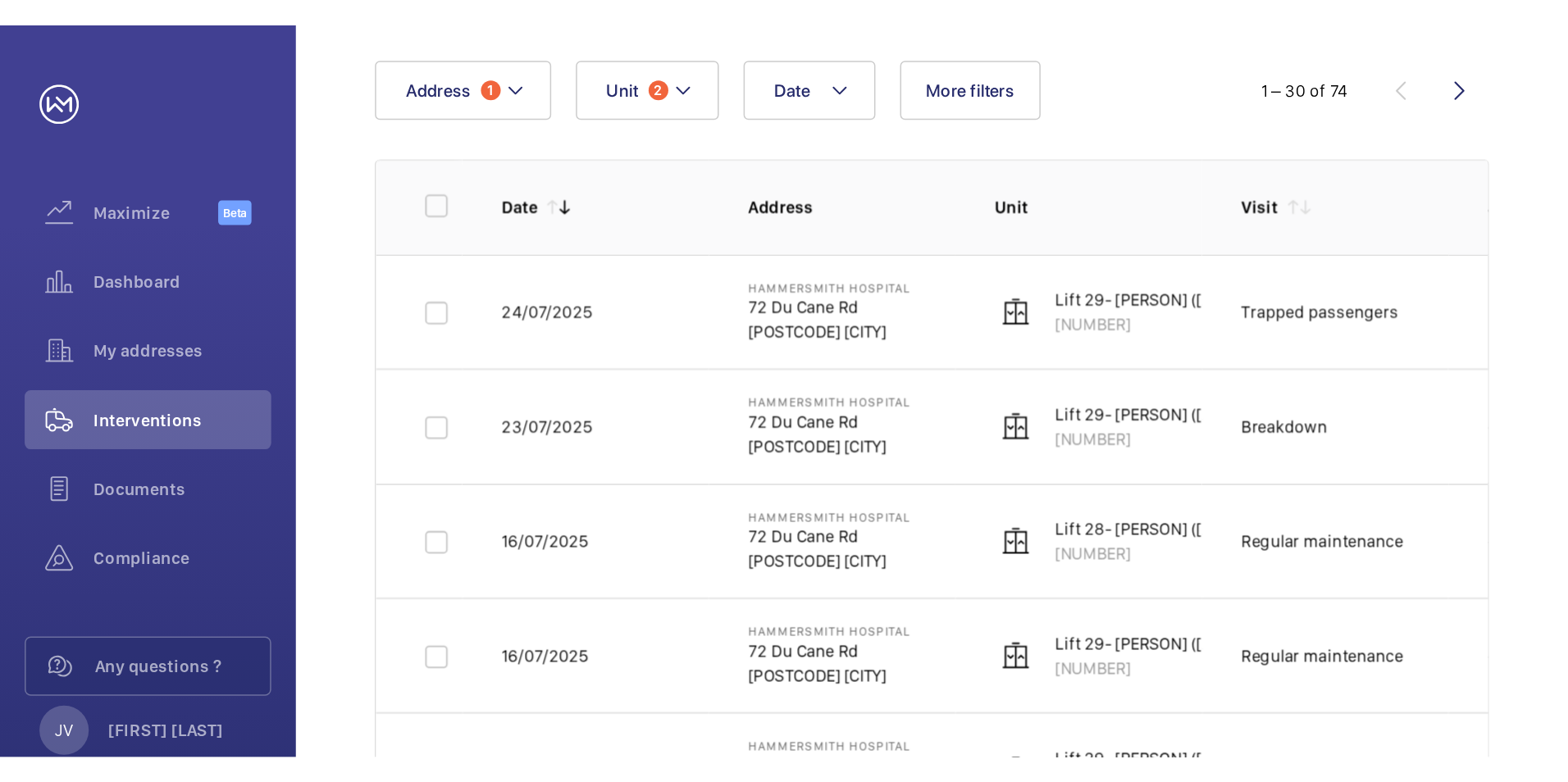 scroll, scrollTop: 164, scrollLeft: 0, axis: vertical 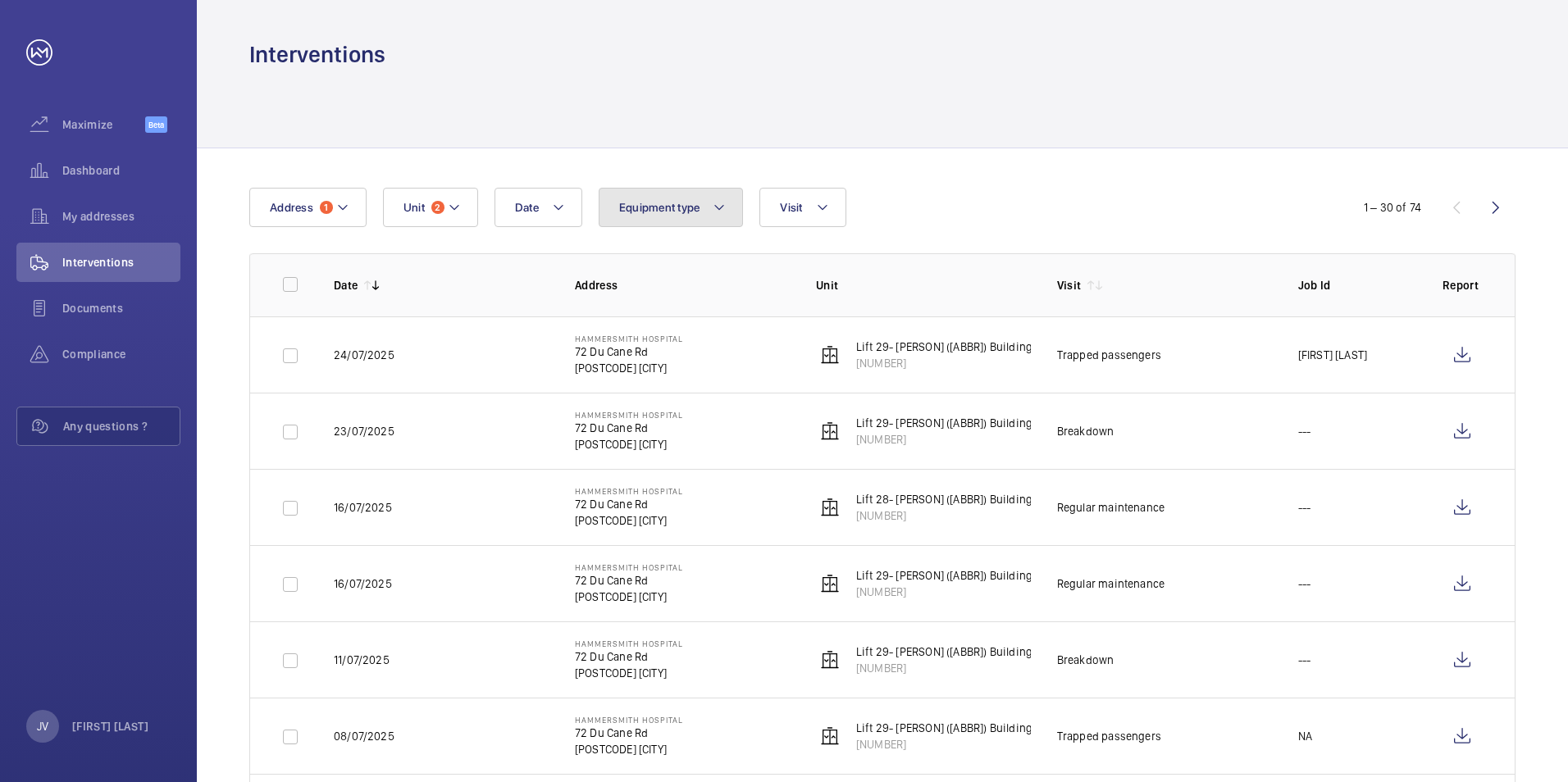 click on "Equipment type" 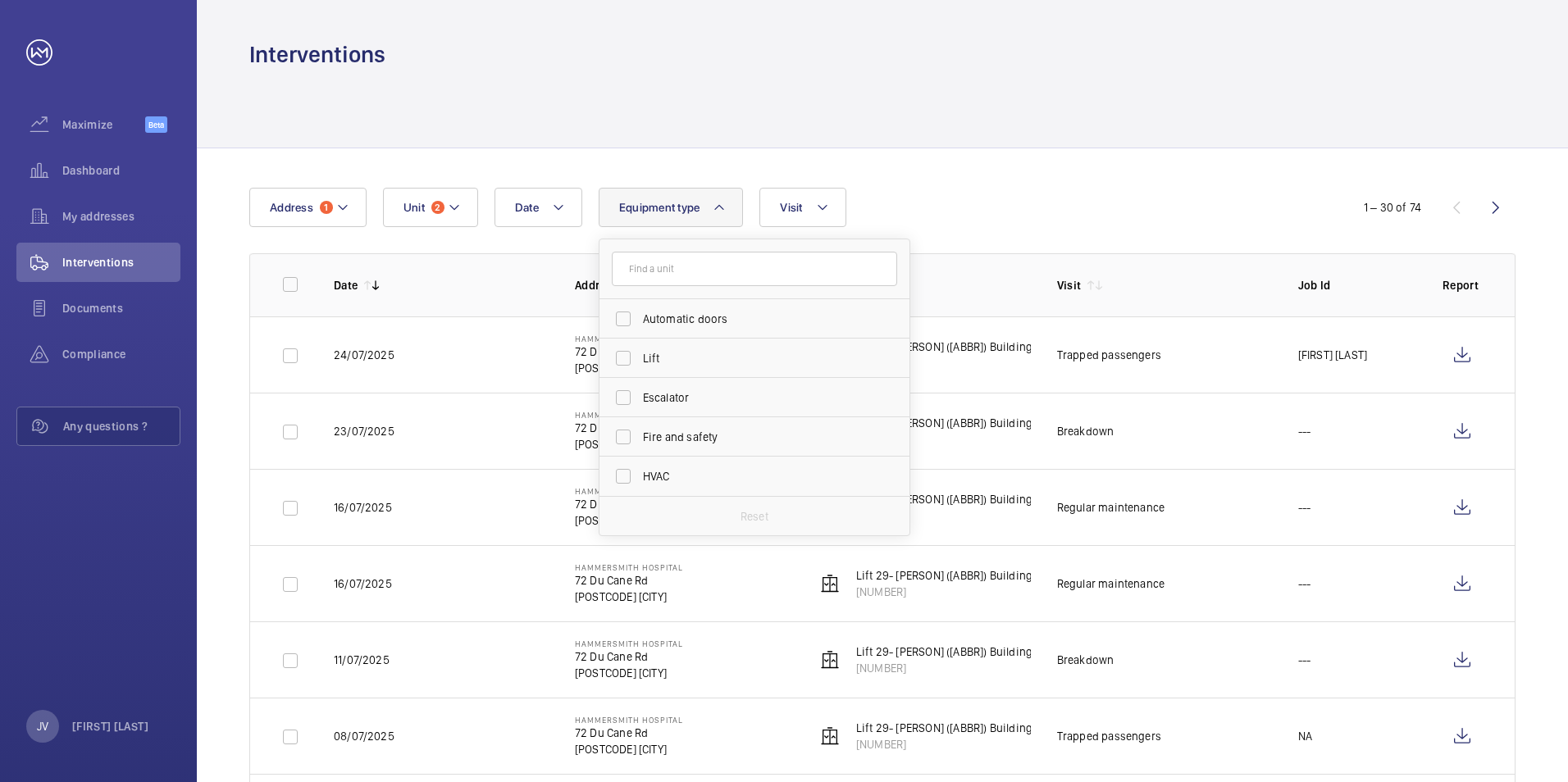 click on "Date Address 1 Unit 2 Equipment type Automatic doors Lift Escalator Fire and safety HVAC Reset Visit  1 – 30 of 74  Date Address Unit Visit Job Id Report  24/07/2025   [HOSPITAL]   [NUMBER] [STREET]   [POSTCODE] [CITY]   Lift 29- [PERSON] ([ABBR]) Building 101]   72092032    Trapped passengers   [PERSON]    23/07/2025   [HOSPITAL]   [NUMBER] [STREET]   [POSTCODE] [CITY]   Lift 29- [PERSON] ([ABBR]) Building 101]   72092032    Breakdown   ---   16/07/2025   [HOSPITAL]   [NUMBER] [STREET]   [POSTCODE] [CITY]   Lift 28- [PERSON] ([ABBR]) Building 101   65820163    Regular maintenance   ---   16/07/2025   [HOSPITAL]   [NUMBER] [STREET]   [POSTCODE] [CITY]   Lift 29- [PERSON] ([ABBR]) Building 101]   72092032    Regular maintenance   ---   11/07/2025   [HOSPITAL]   [NUMBER] [STREET]   [POSTCODE] [CITY]   Lift 29- [PERSON] ([ABBR]) Building 101]   72092032    Breakdown   ---   08/07/2025   [HOSPITAL]   [NUMBER] [STREET]   [POSTCODE] [CITY]   Lift 29- [PERSON] ([ABBR]) Building 101]   72092032    Trapped passengers   NA   07/07/2025" 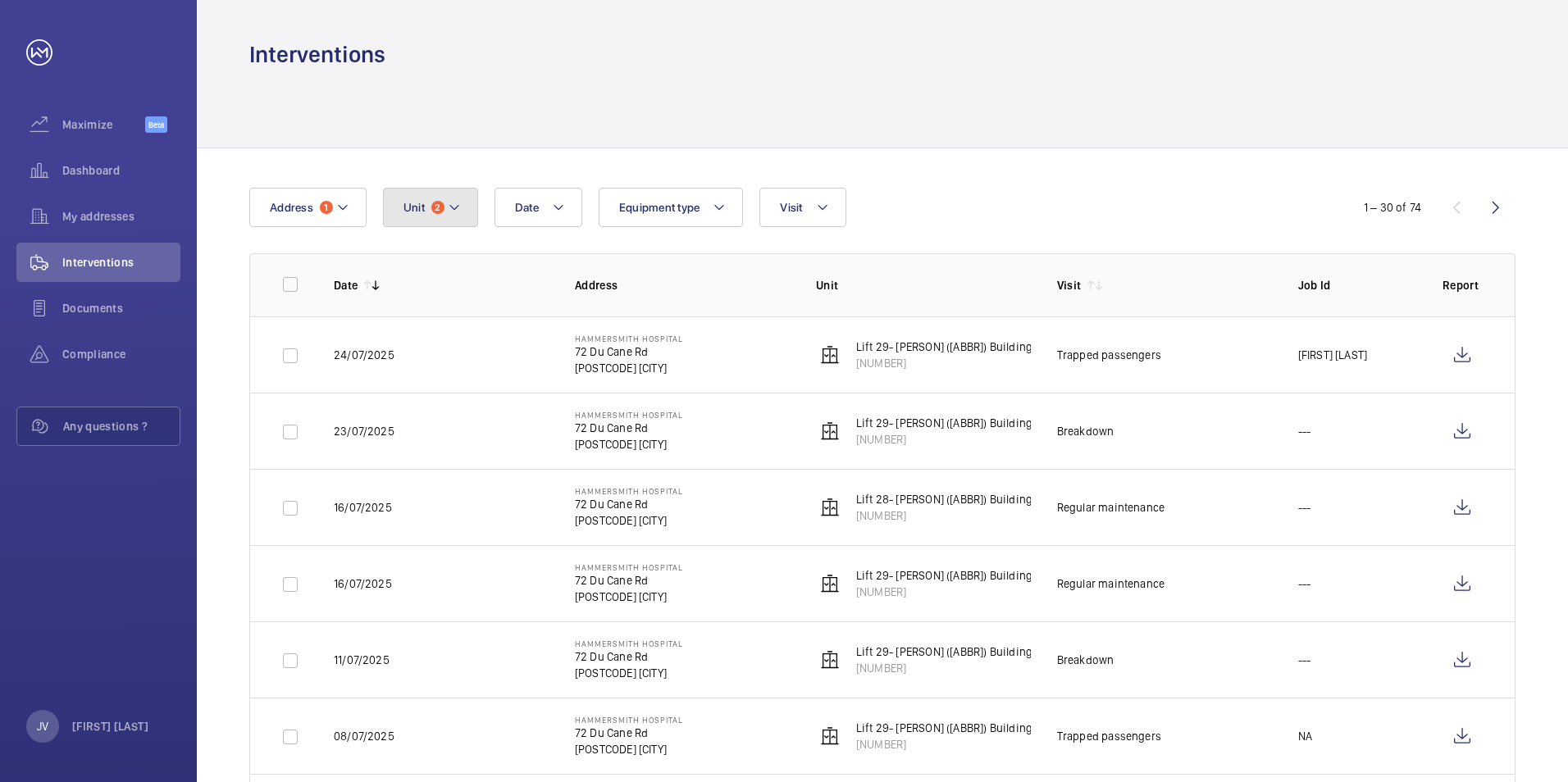 click on "Unit 2" 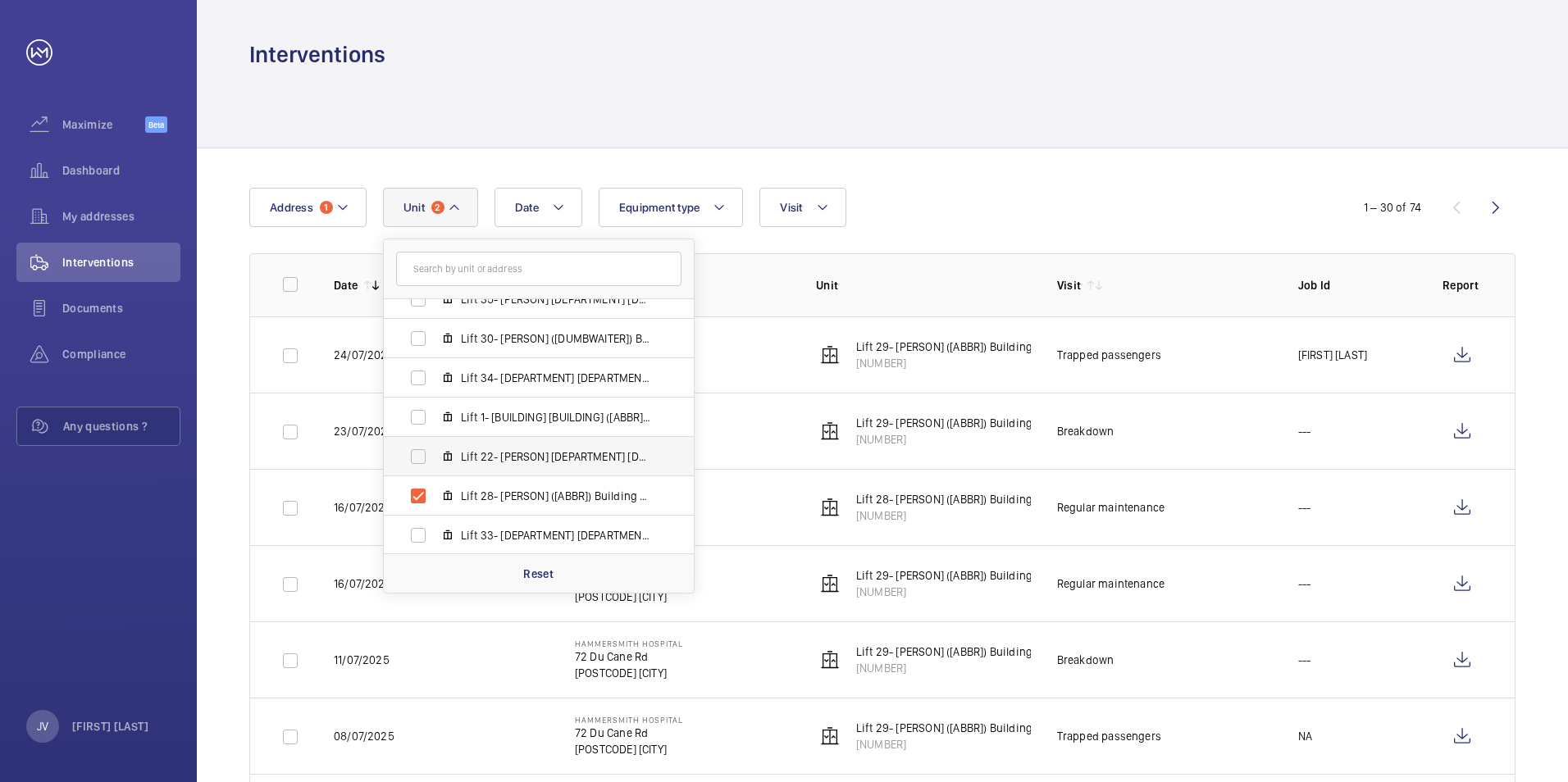 scroll, scrollTop: 492, scrollLeft: 0, axis: vertical 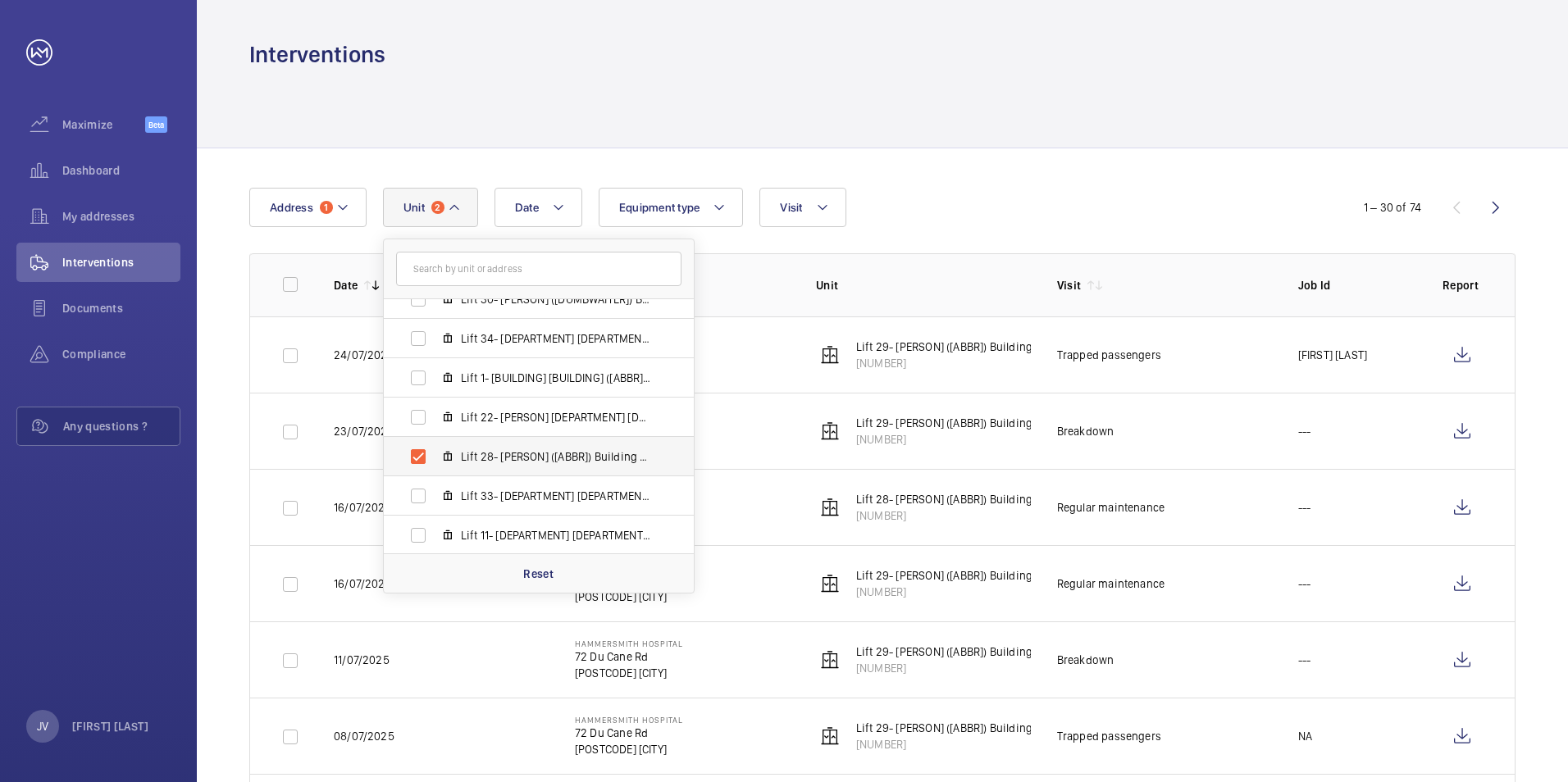 click on "Lift 28- [PERSON] ([ABBR]) Building 101, [NUMBER]" at bounding box center (526, 457) 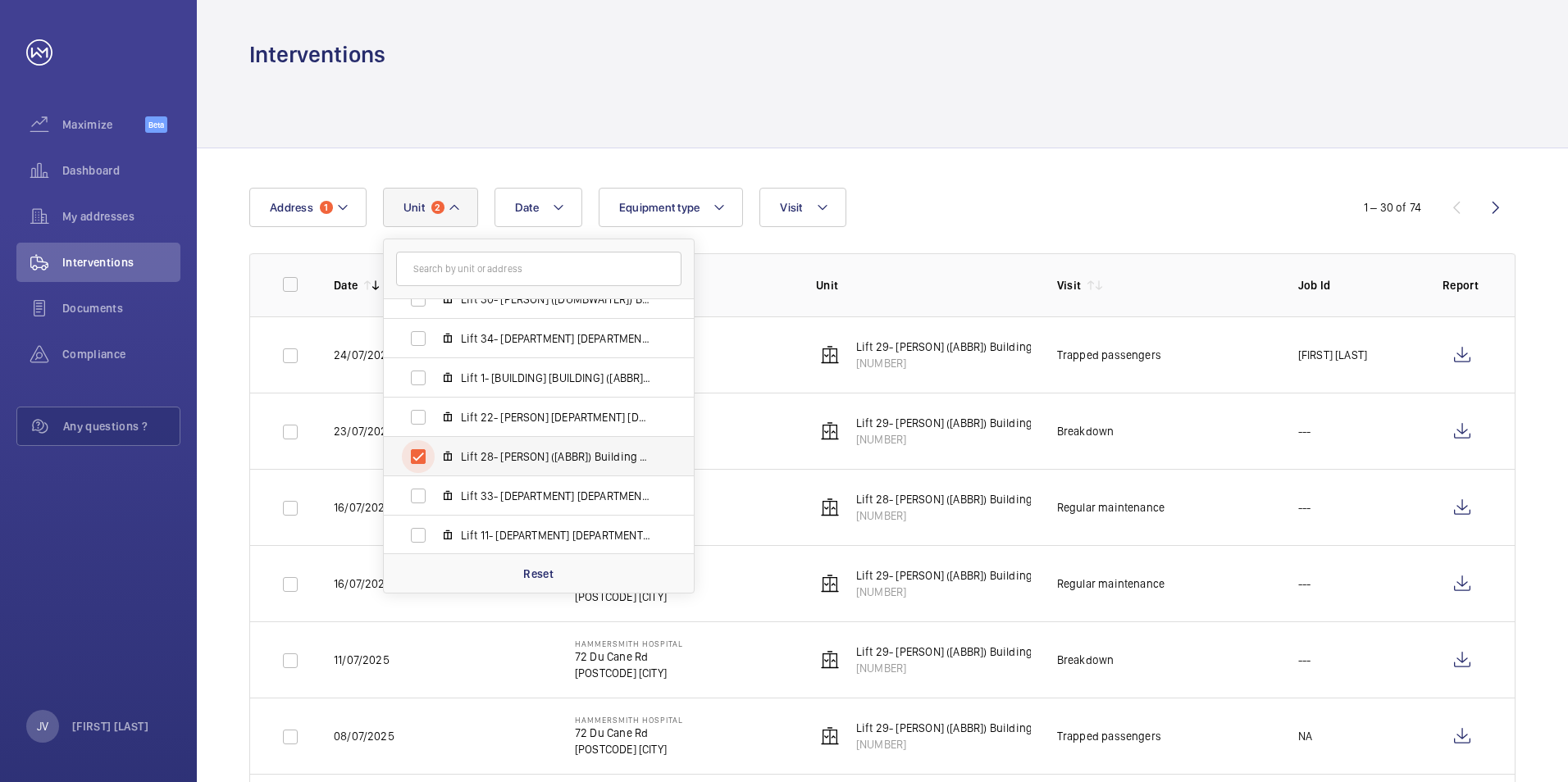 click on "Lift 28- [PERSON] ([ABBR]) Building 101, [NUMBER]" at bounding box center [418, 457] 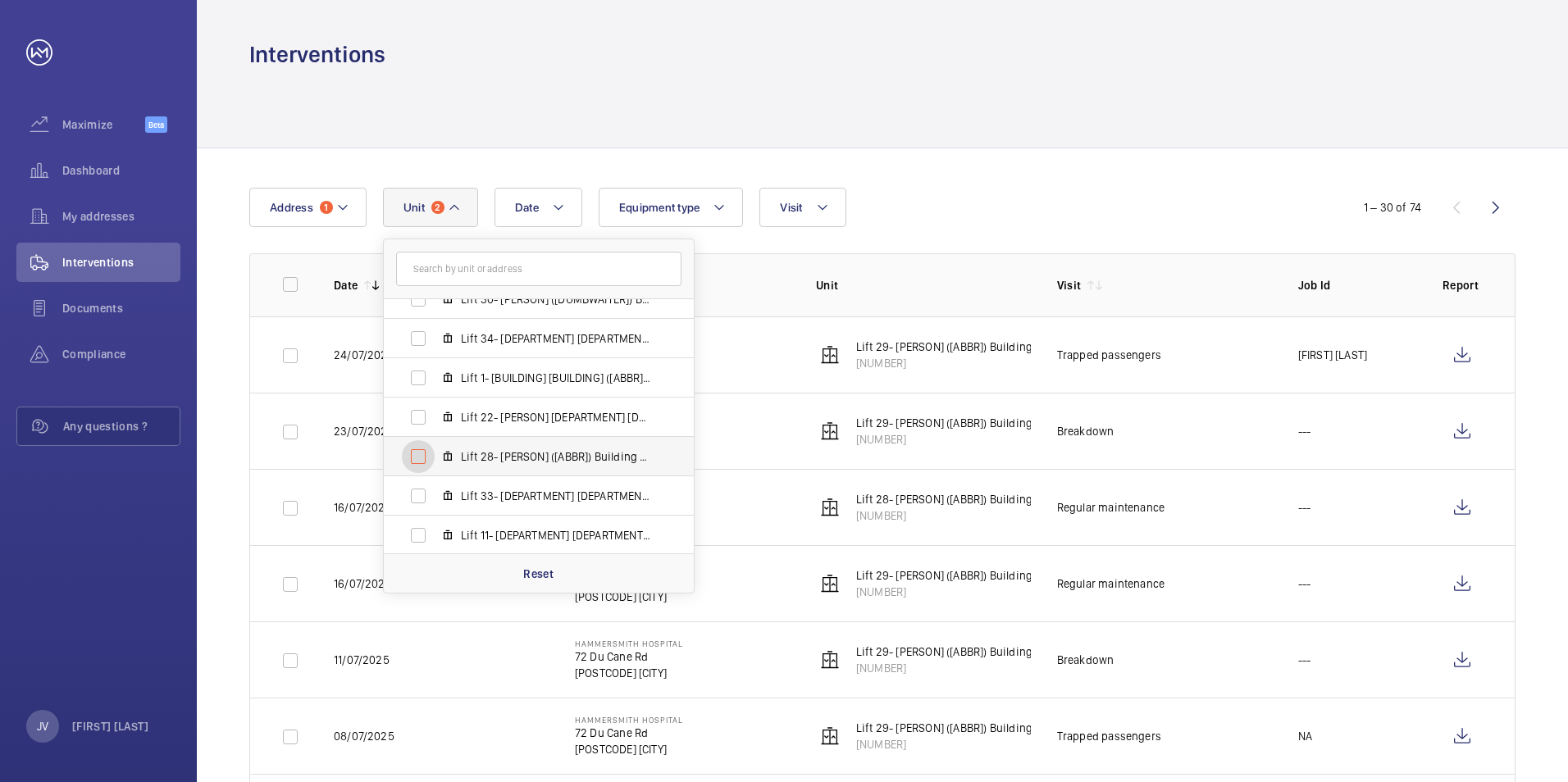 checkbox on "false" 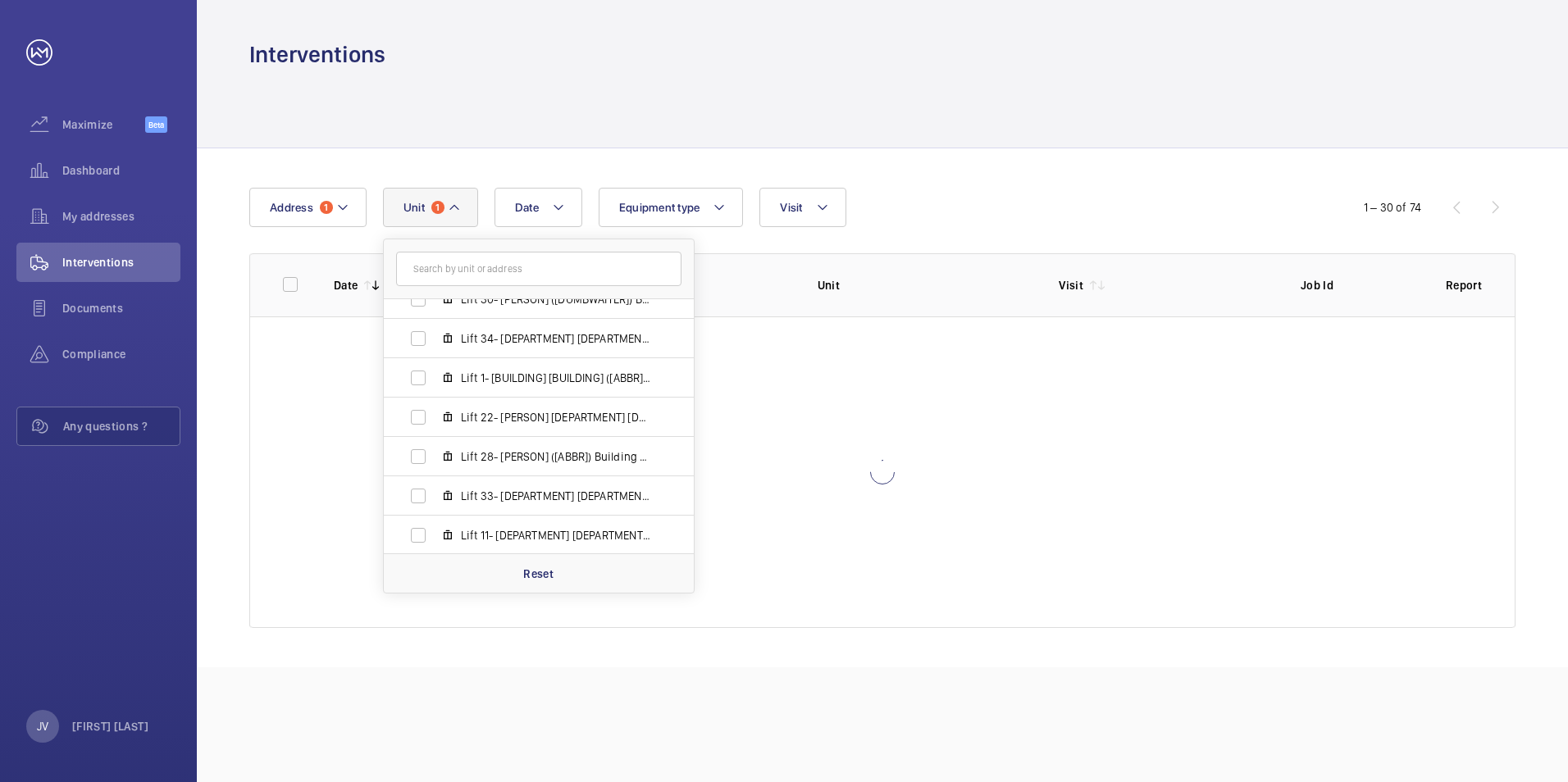 click 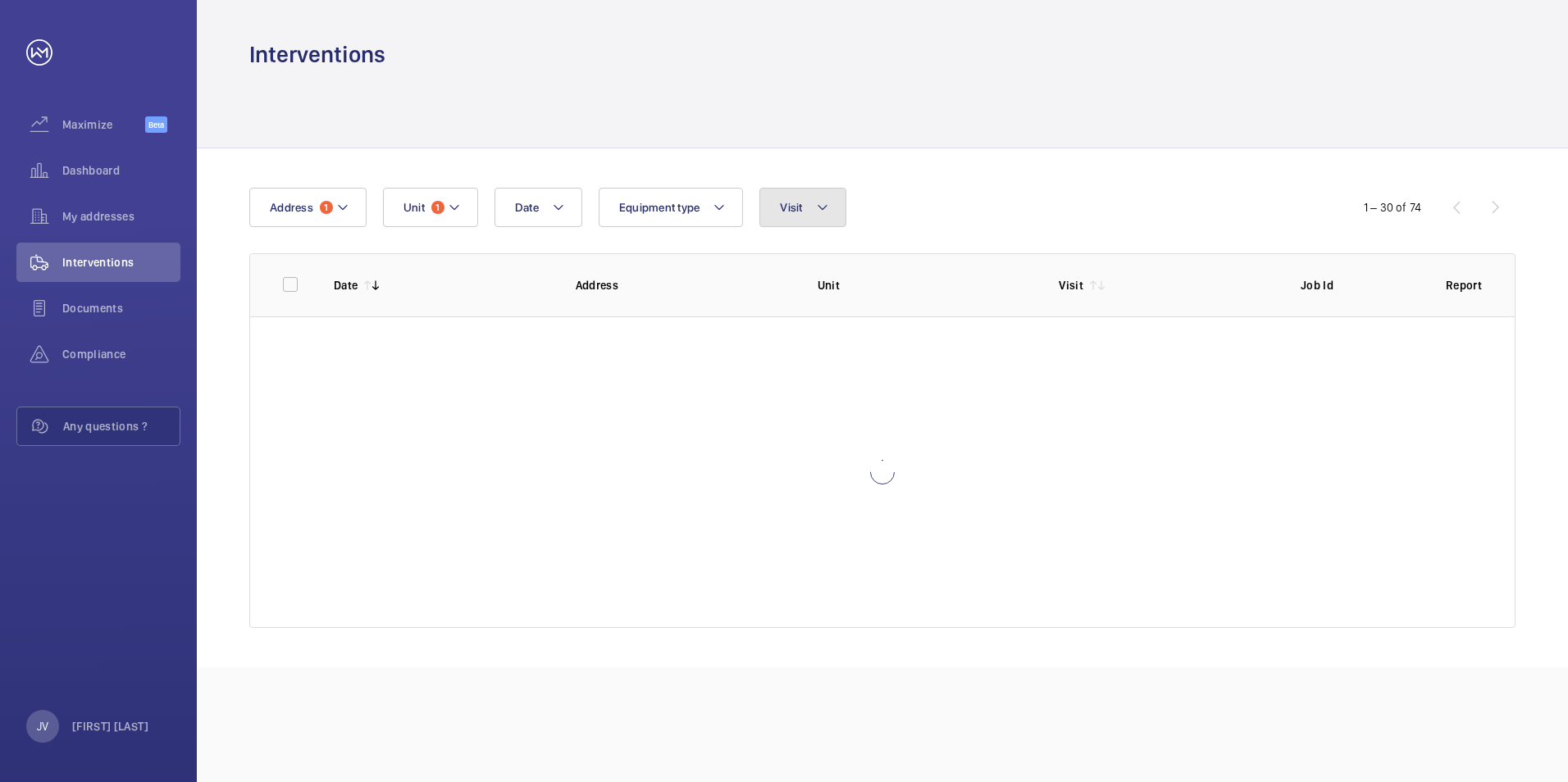 click on "Visit" 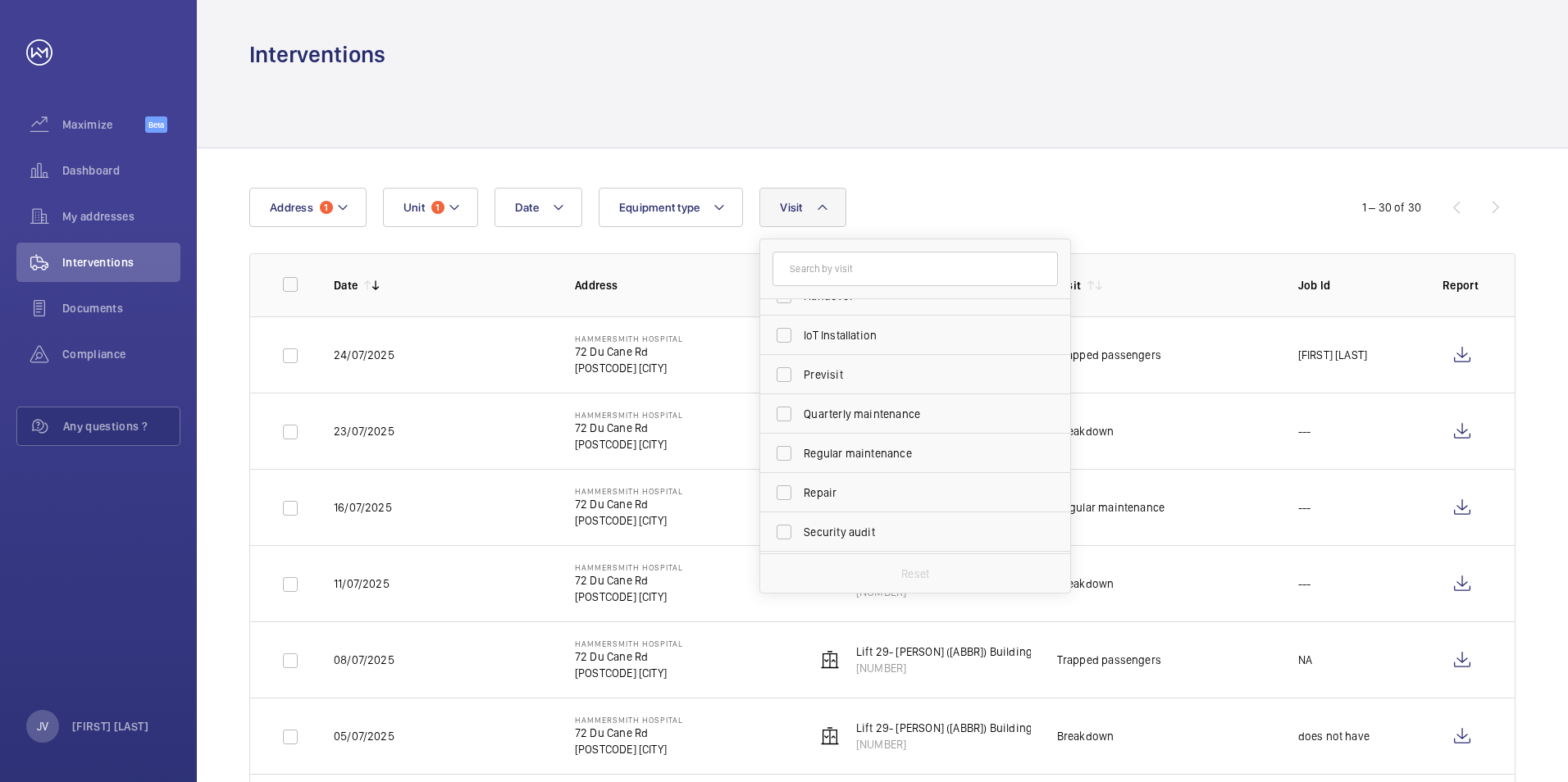 scroll, scrollTop: 246, scrollLeft: 0, axis: vertical 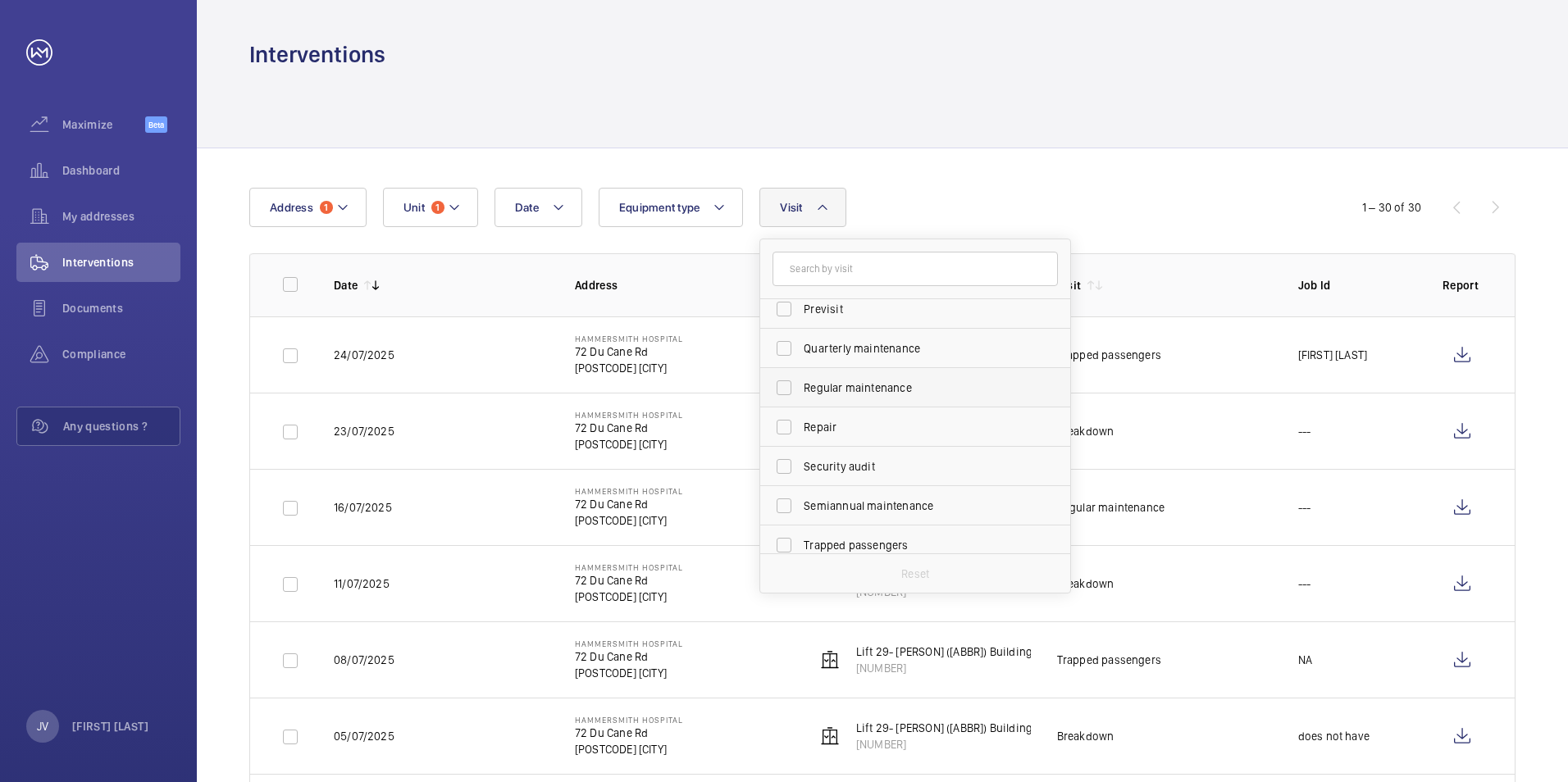 click on "Regular maintenance" at bounding box center [916, 388] 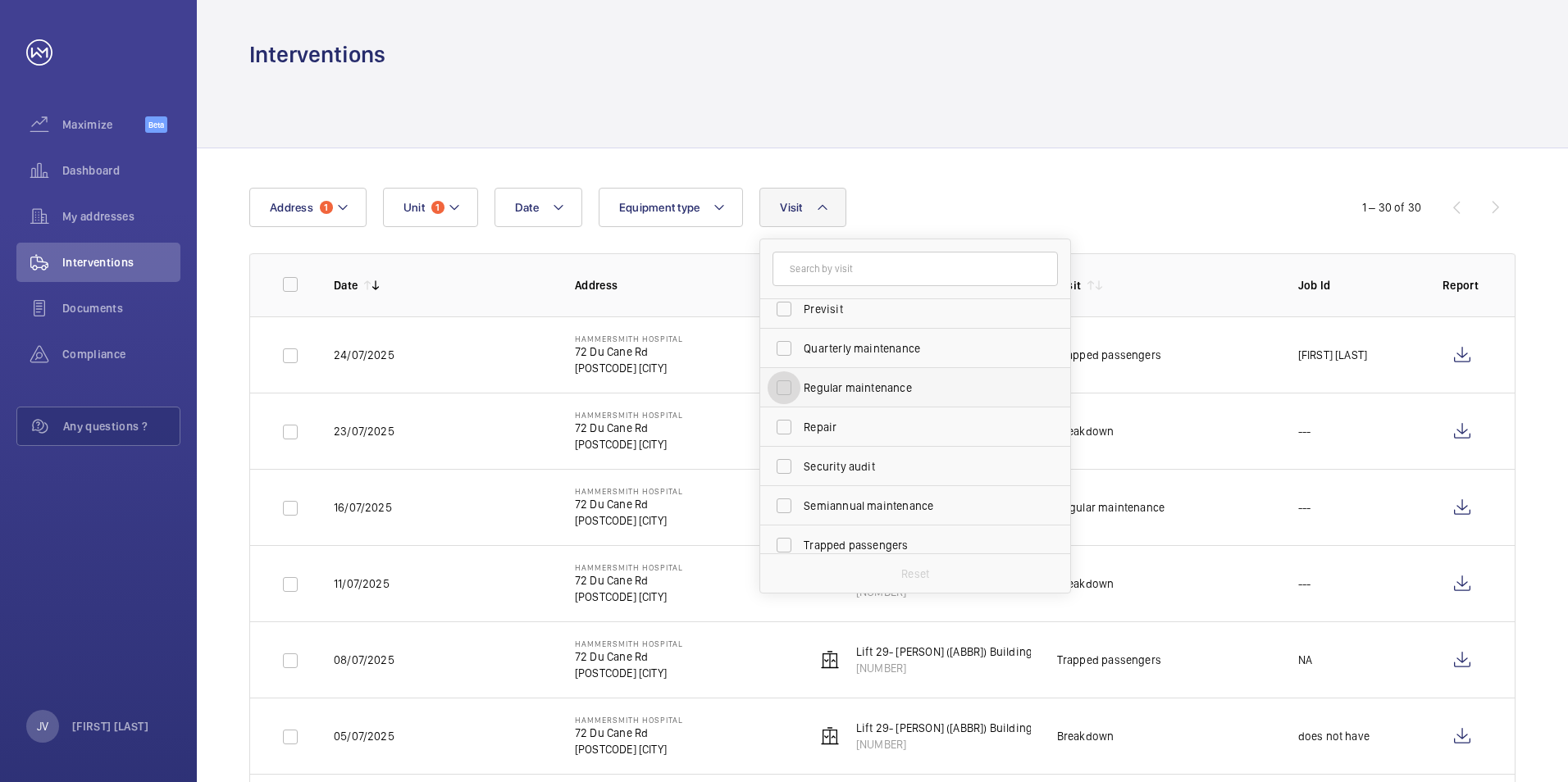 click on "Regular maintenance" at bounding box center [784, 388] 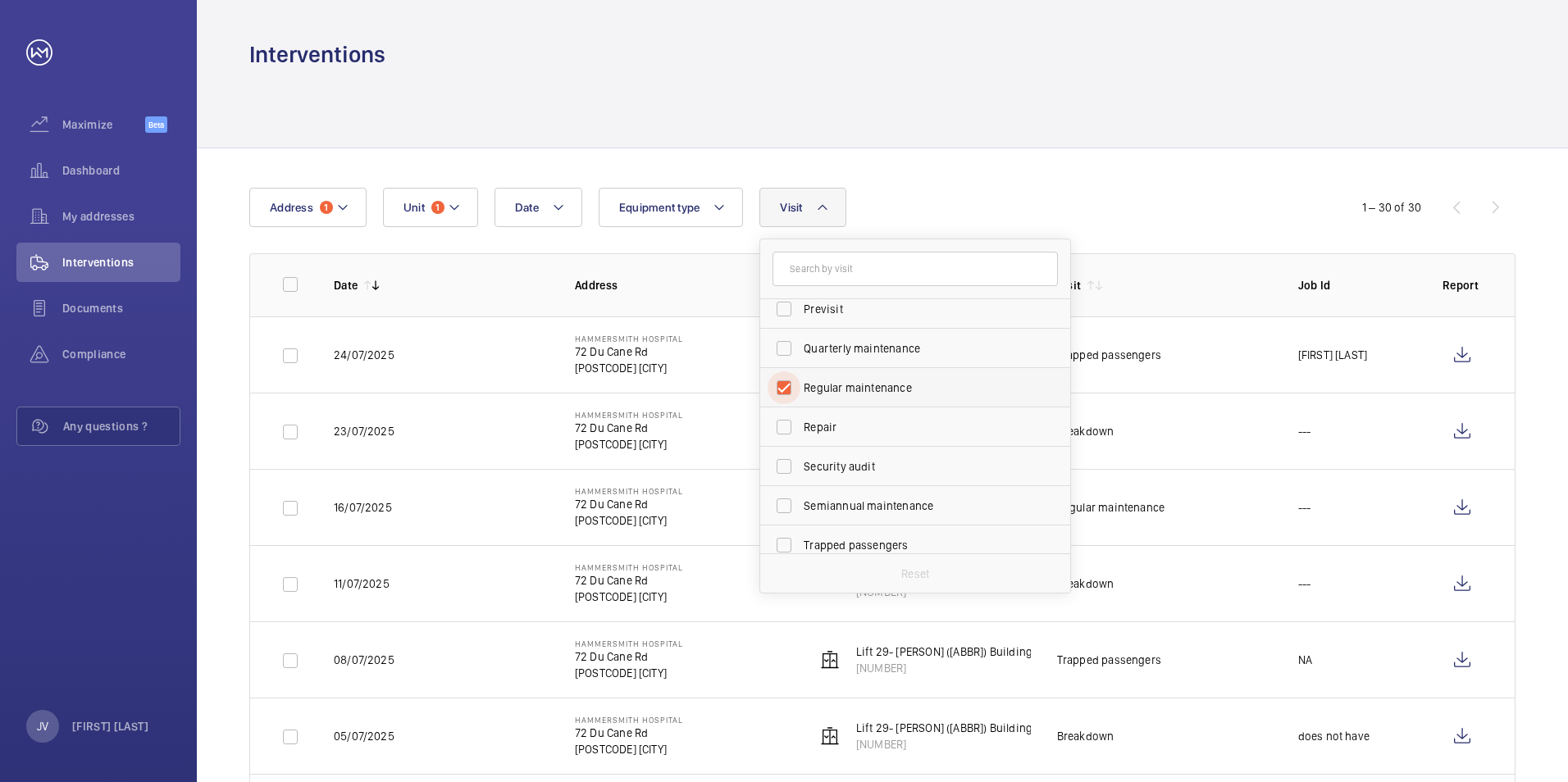 checkbox on "true" 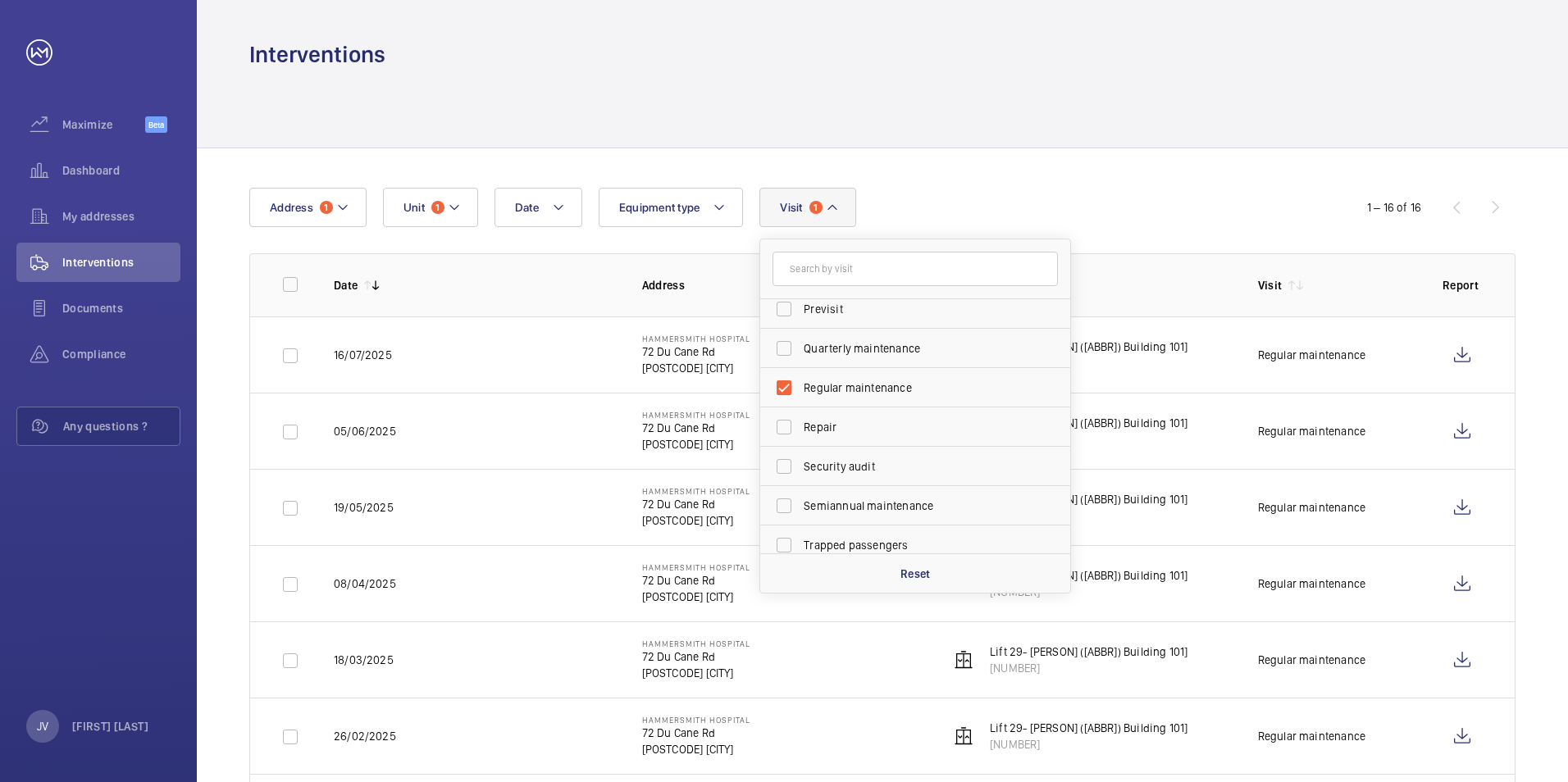 click on "Date Address 1 Unit 2 Equipment type Visit 1 Annual maintenance Breakdown Client meeting Consultant meeting Handover IoT Installation Previsit Quarterly maintenance Regular maintenance Repair Security audit Semiannual maintenance Trapped passengers Reset  1 – 16 of 16  Date Address Unit Visit Report  16/07/2025   [HOSPITAL]   [NUMBER] [STREET]   [POSTCODE] [CITY]   Lift 29- [PERSON] ([ABBR]) Building 101]   72092032    Regular maintenance   05/06/2025   [HOSPITAL]   [NUMBER] [STREET]   [POSTCODE] [CITY]   Lift 29- [PERSON] ([ABBR]) Building 101]   72092032    Regular maintenance   19/05/2025   [HOSPITAL]   [NUMBER] [STREET]   [POSTCODE] [CITY]   Lift 29- [PERSON] ([ABBR]) Building 101]   72092032    Regular maintenance   08/04/2025   [HOSPITAL]   [NUMBER] [STREET]   [POSTCODE] [CITY]   Lift 29- [PERSON] ([ABBR]) Building 101]   72092032    Regular maintenance   18/03/2025   [HOSPITAL]   [NUMBER] [STREET]   [POSTCODE] [CITY]   Lift 29- [PERSON] ([ABBR]) Building 101]   72092032    Regular maintenance   26/02/2025   [NUMBER] [STREET]" 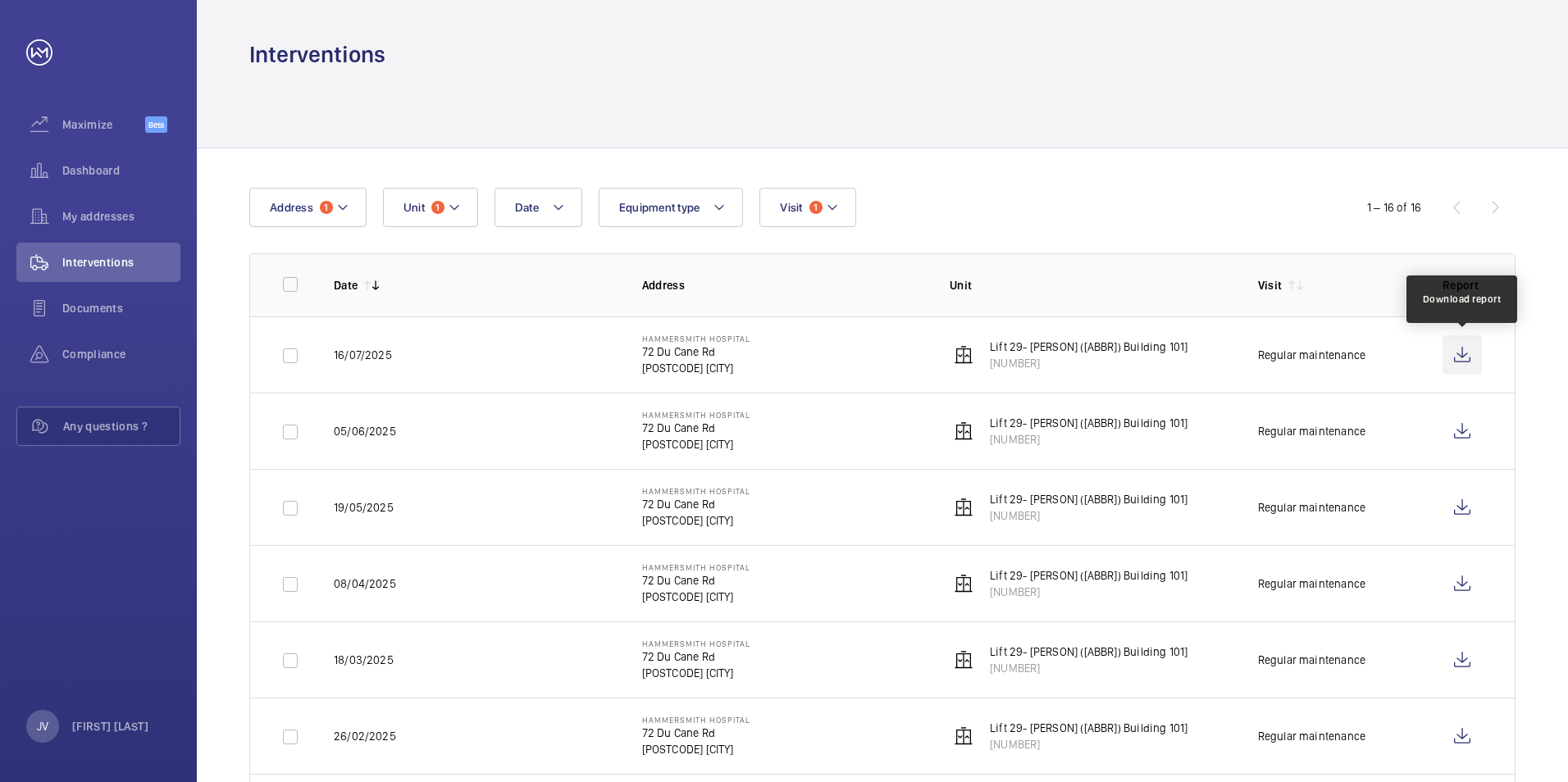 click 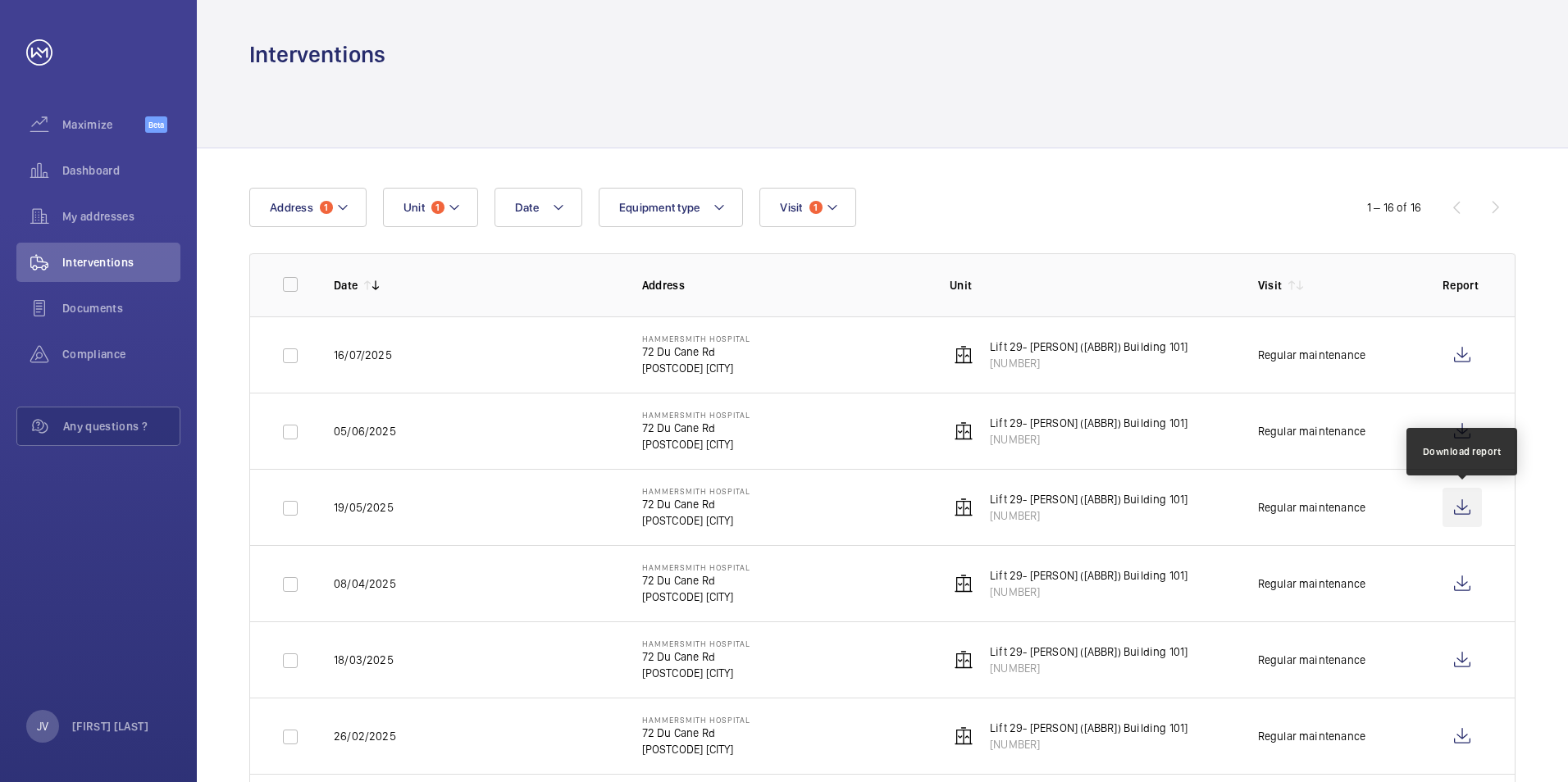 click 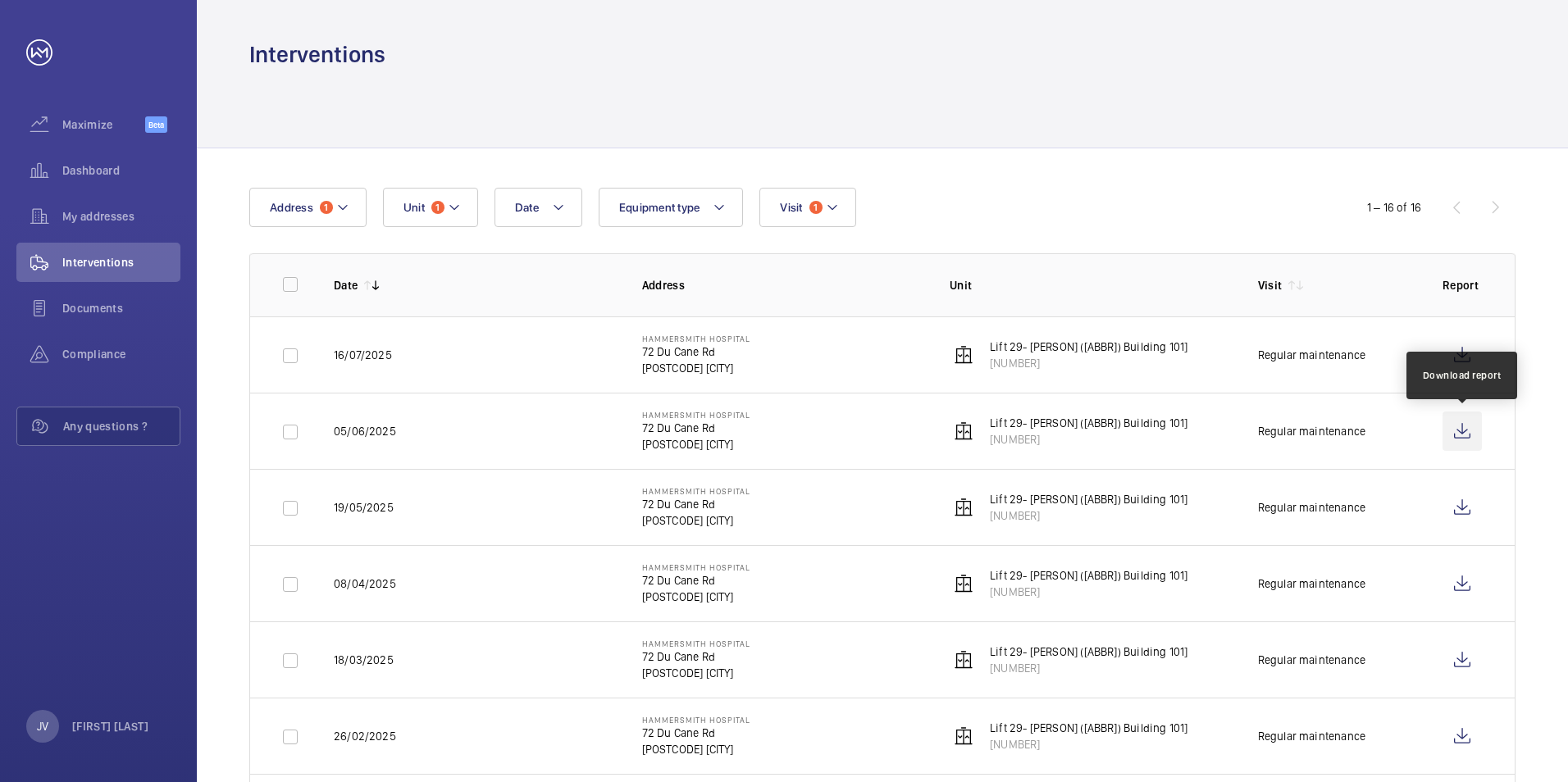 click 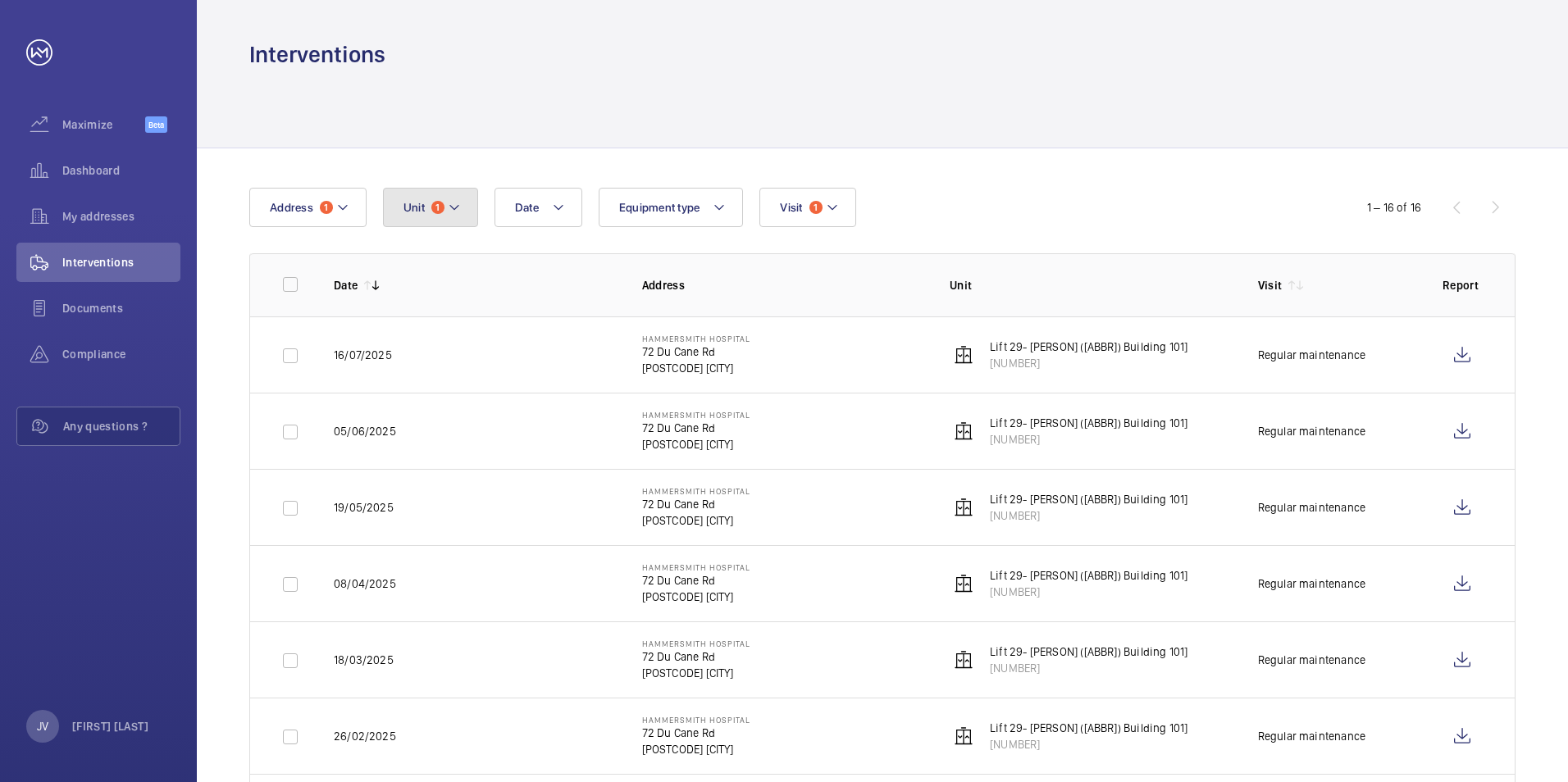 click 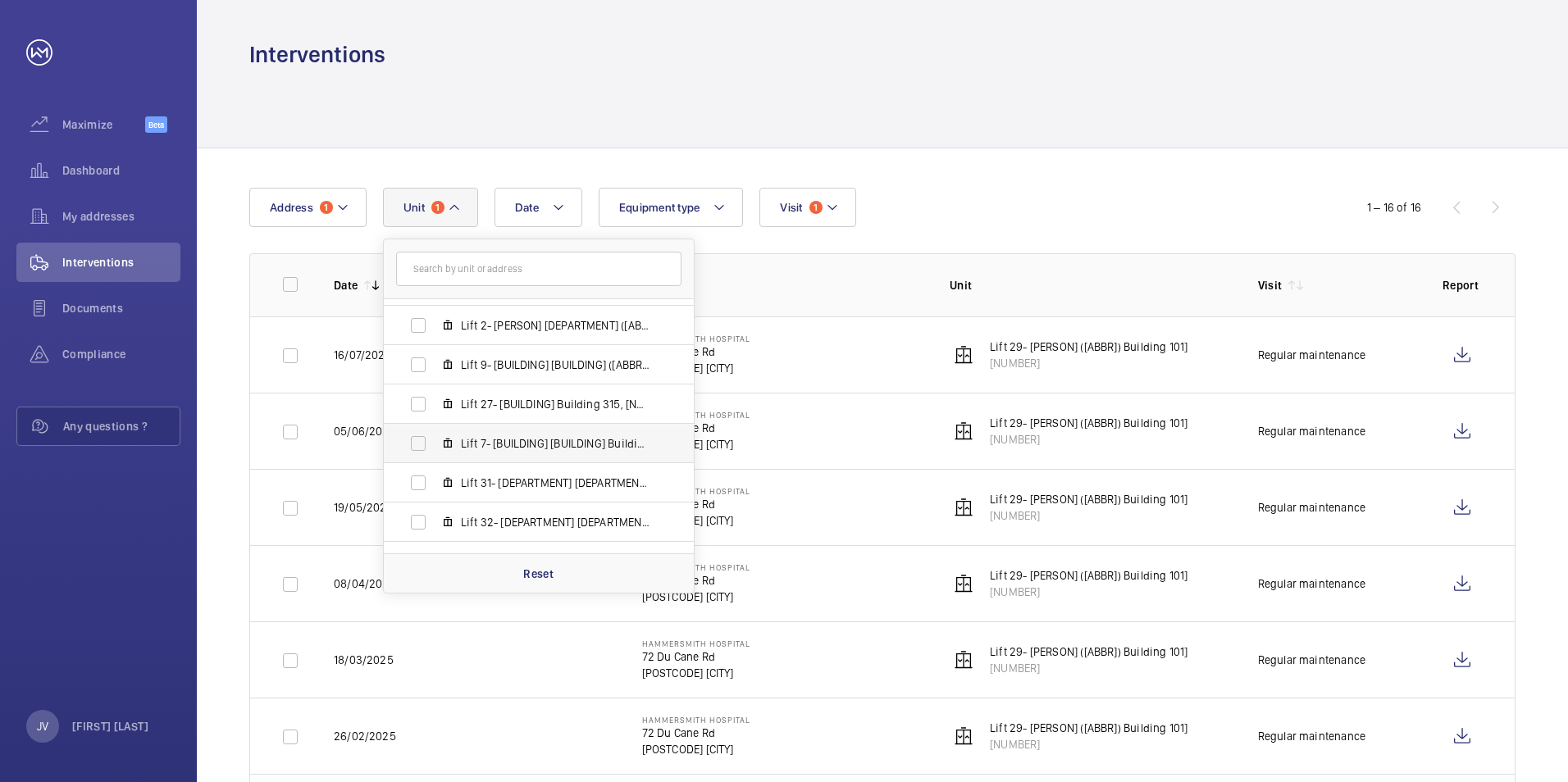 scroll, scrollTop: 738, scrollLeft: 0, axis: vertical 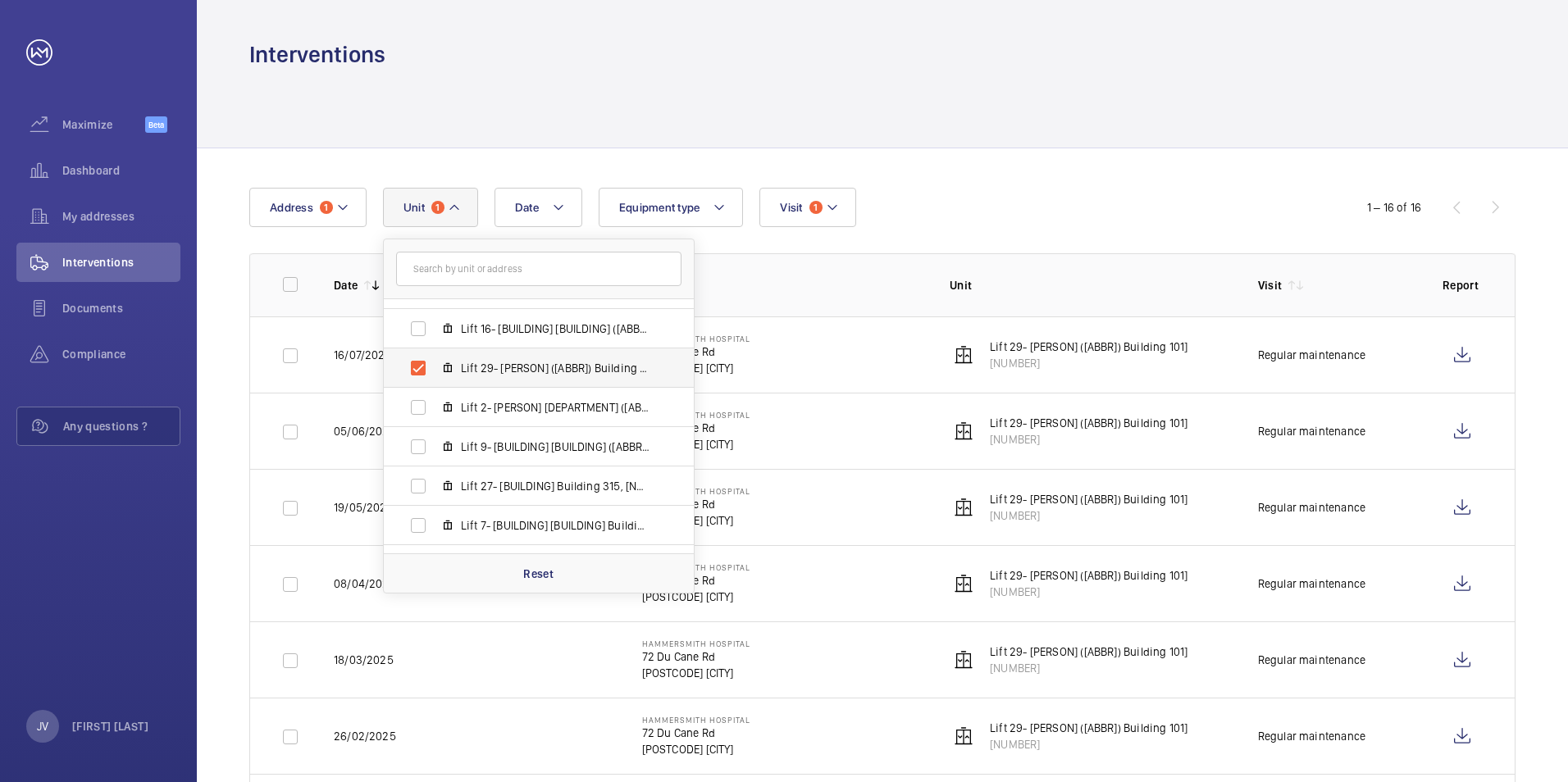 click on "Lift 29- [PERSON] ([ABBR]) Building 101], [NUMBER]" at bounding box center [526, 368] 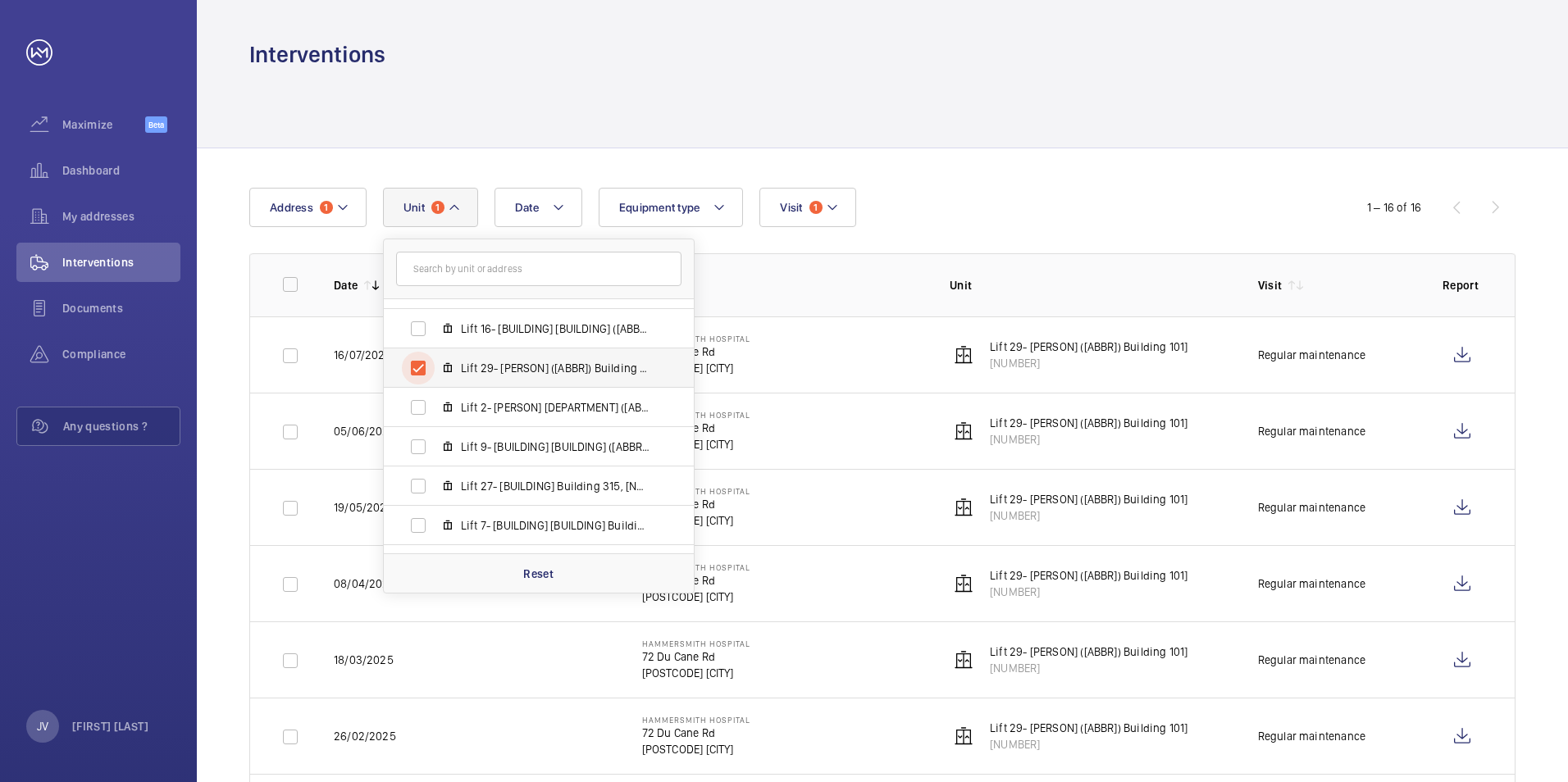 click on "Lift 29- [PERSON] ([ABBR]) Building 101], [NUMBER]" at bounding box center [418, 368] 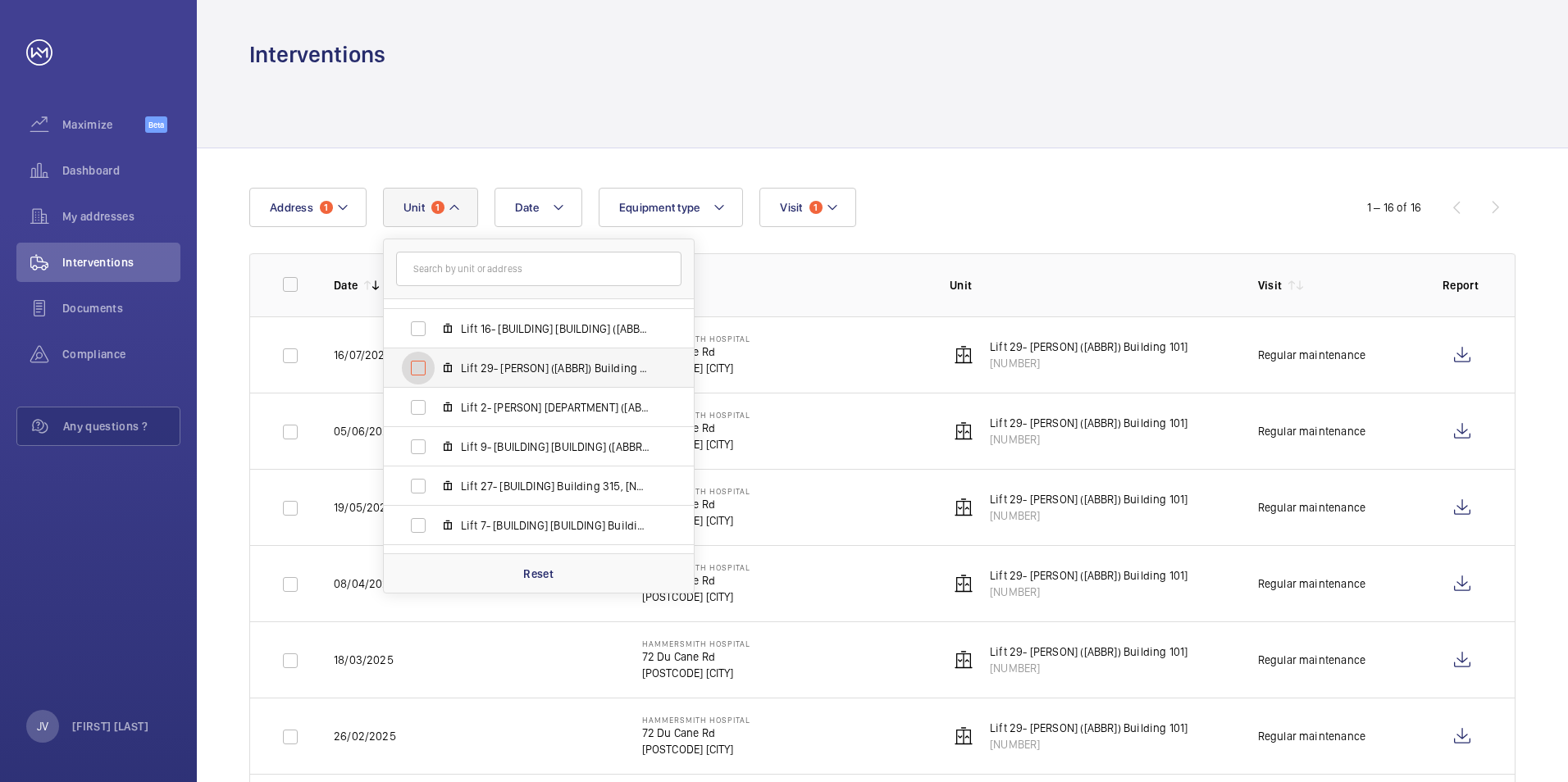 checkbox on "false" 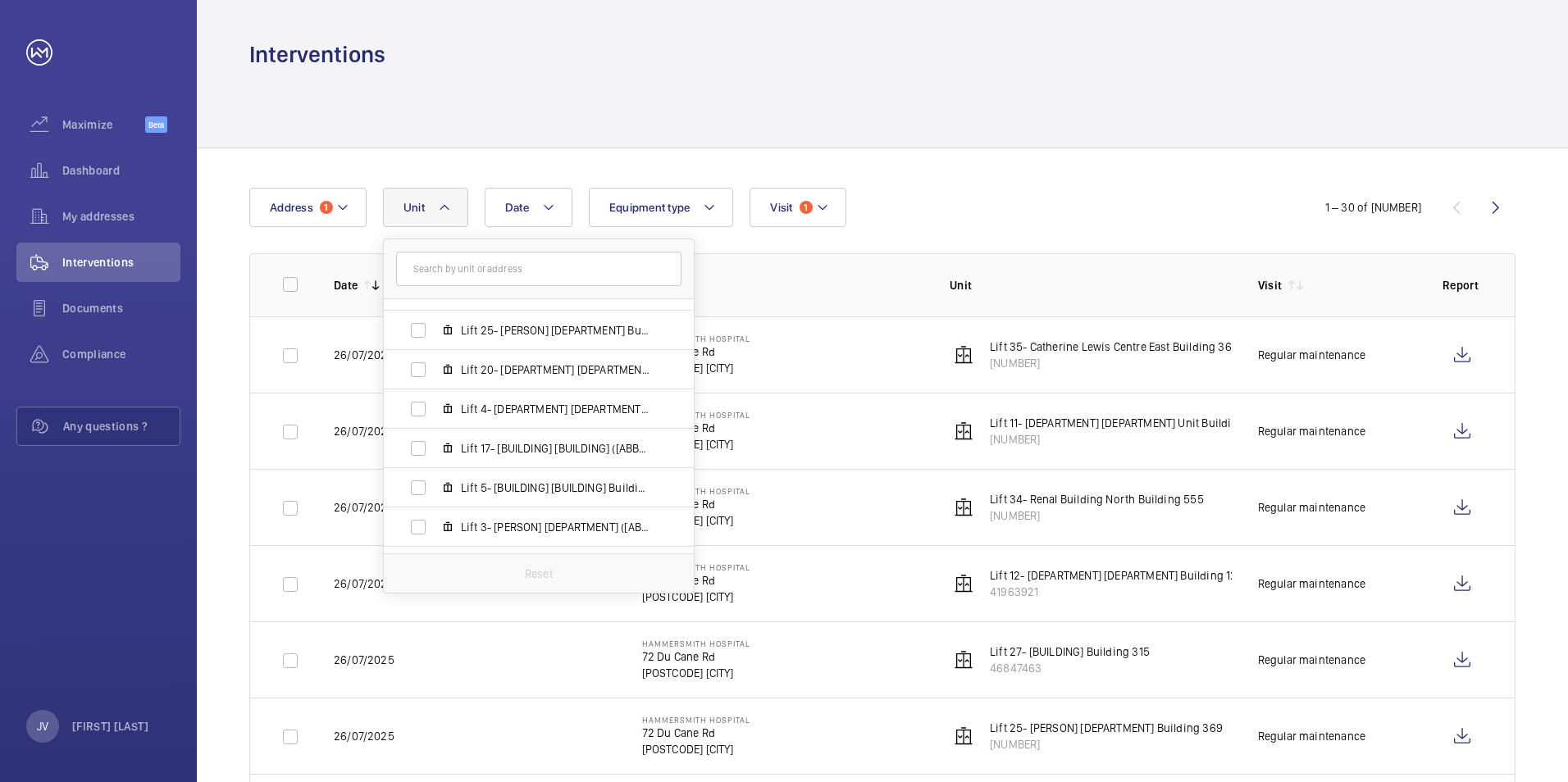 scroll, scrollTop: 143, scrollLeft: 0, axis: vertical 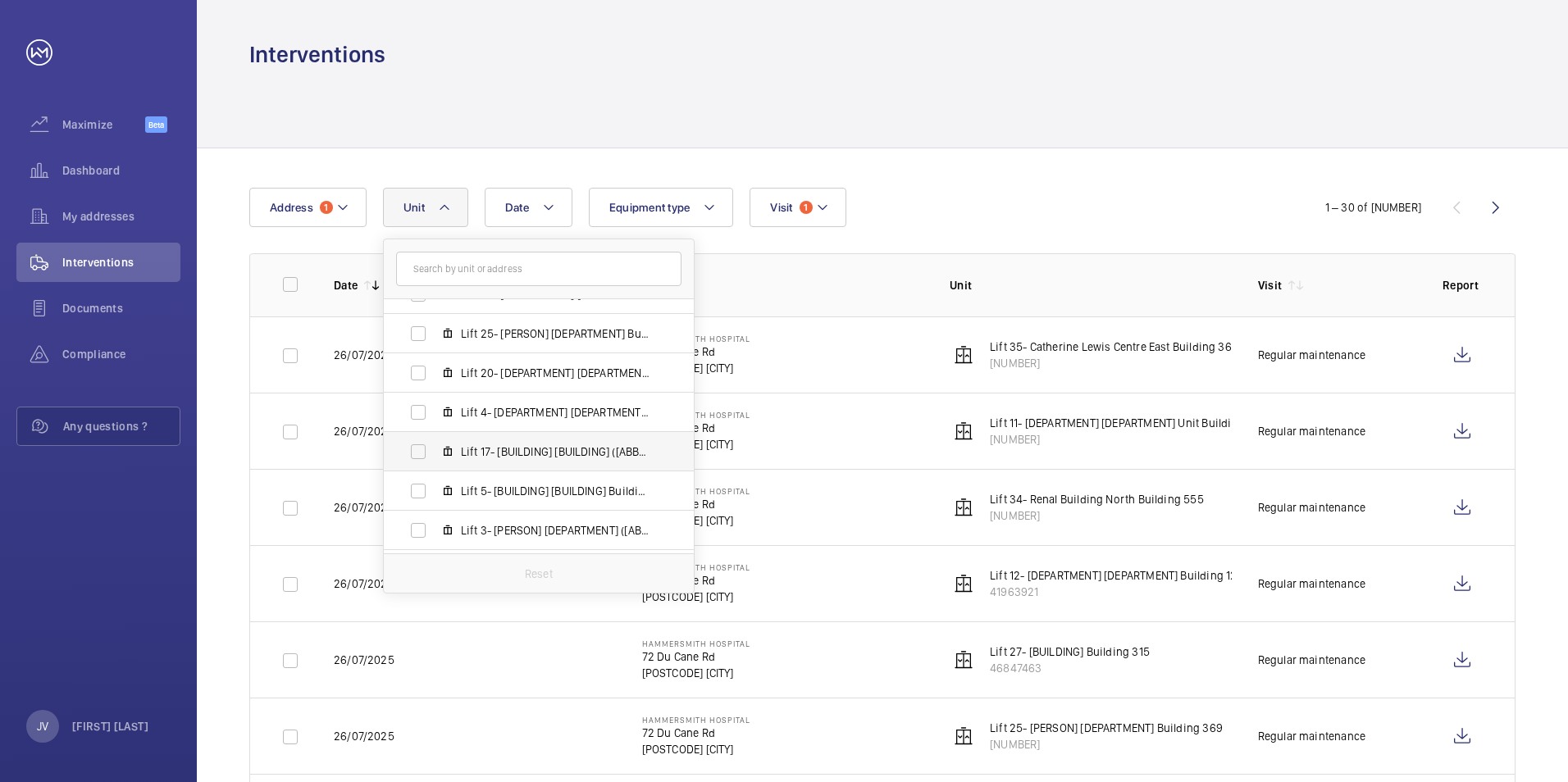 click on "Lift 17- [BUILDING] [BUILDING] ([ABBR]) Building 201, [NUMBER]" at bounding box center [526, 452] 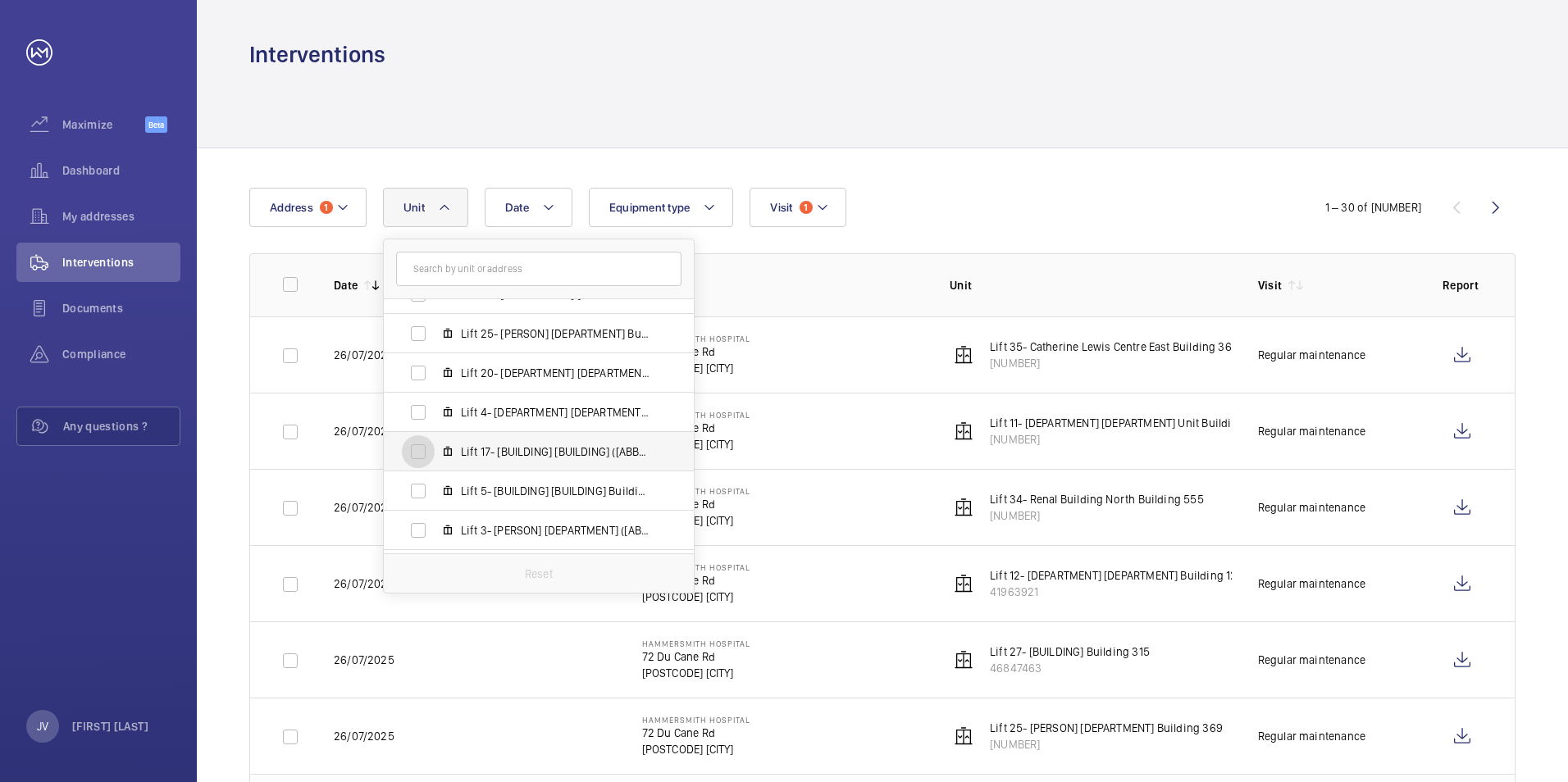 click on "Lift 17- [BUILDING] [BUILDING] ([ABBR]) Building 201, [NUMBER]" at bounding box center (418, 452) 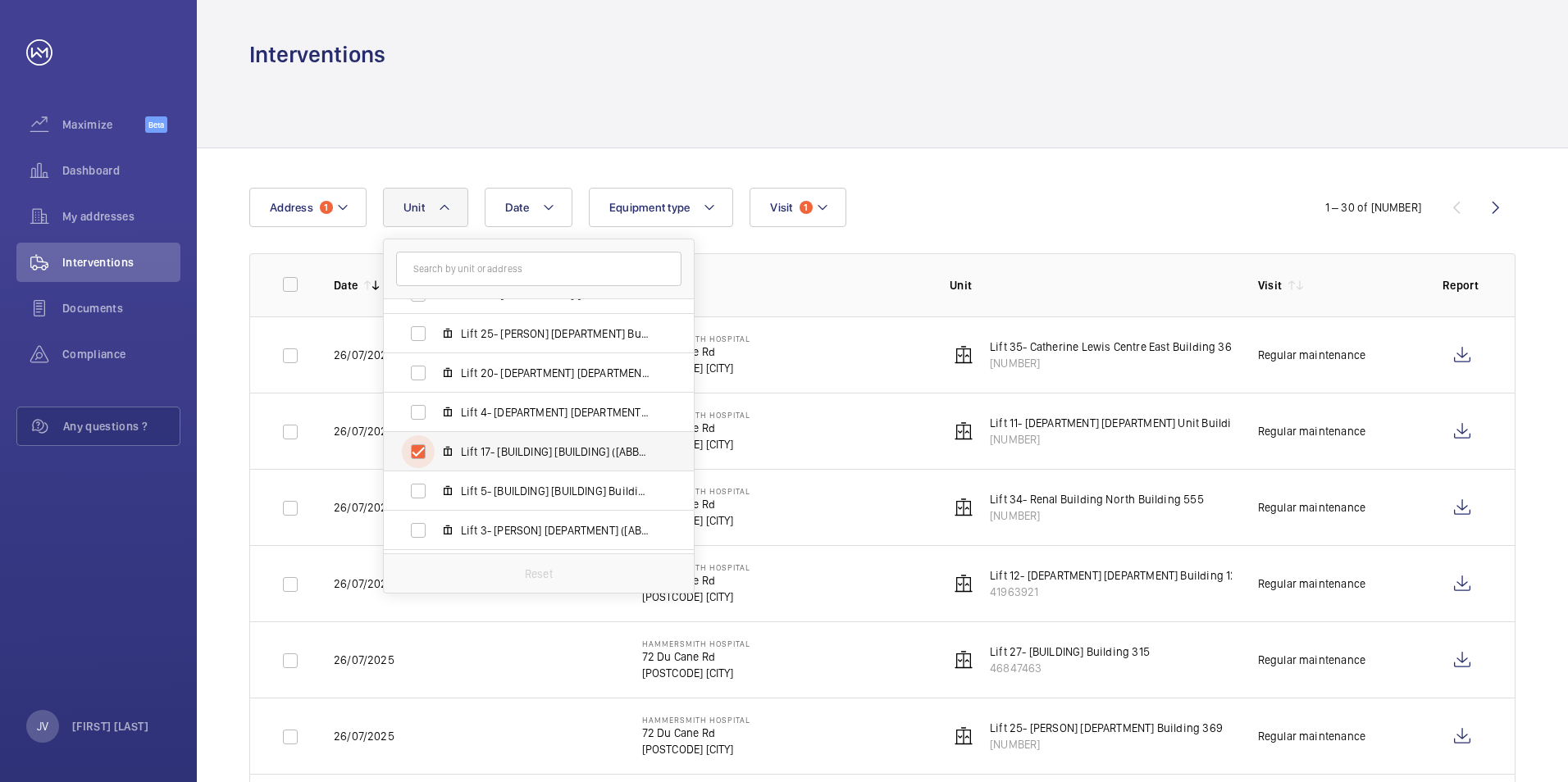 checkbox on "true" 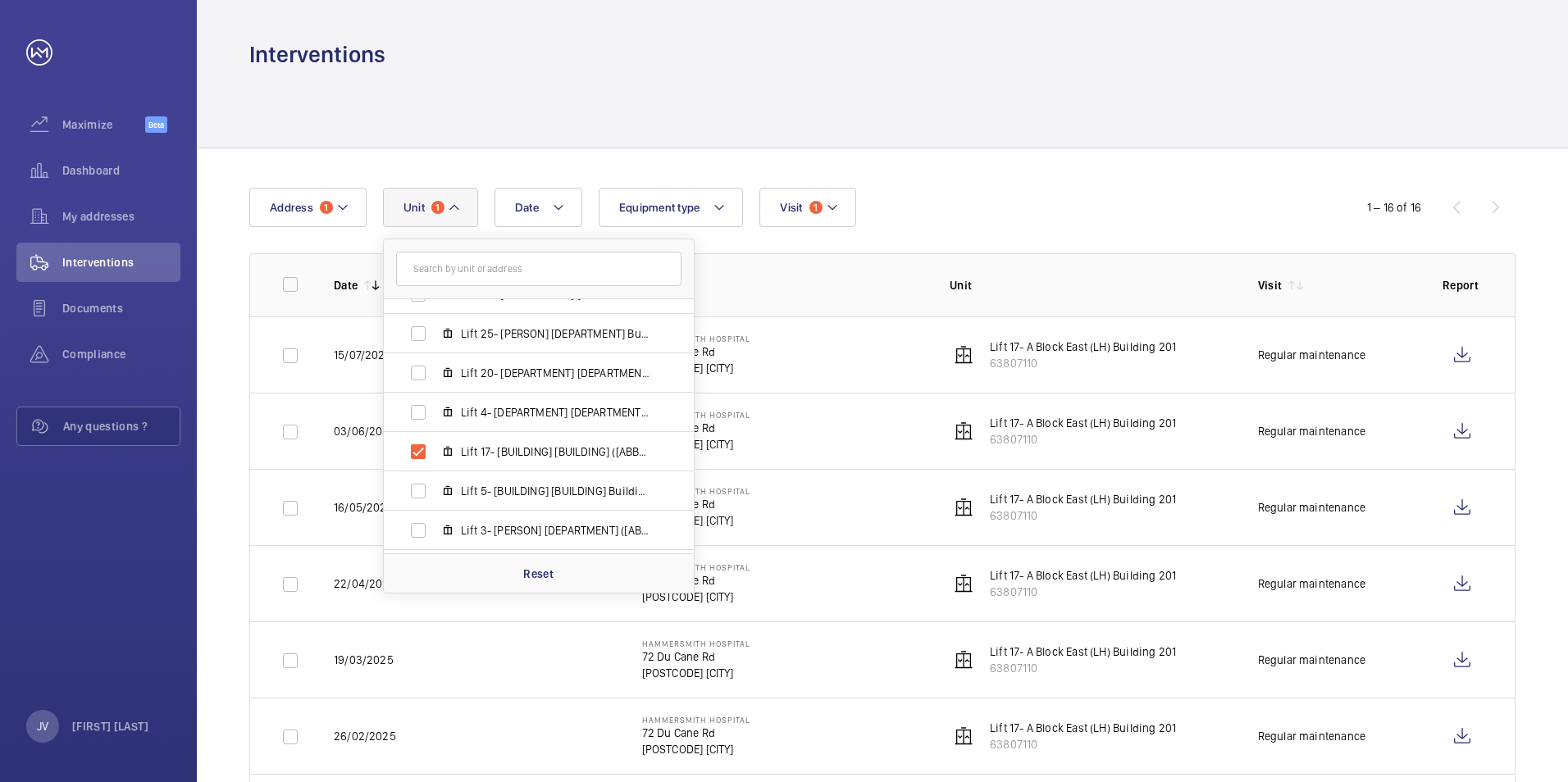 click on "Date Address 1 Unit 1 [HOSPITAL] - [NUMBER] [STREET], [POSTCODE] [CITY] Lift 24- [PERSON] [DEPARTMENT] Building 201, [NUMBER] Lift 10- Building 110, [NUMBER] Lift 36- [DEPARTMENT] [DEPARTMENT] [DEPARTMENT] Building 201, [NUMBER] Lift 25- [PERSON] [DEPARTMENT] Building 369, [NUMBER] Lift 20- [DEPARTMENT] [DEPARTMENT] Building 334, [NUMBER] Lift 4- [DEPARTMENT] [DEPARTMENT] Building 364, [NUMBER] Lift 17- [BUILDING] [BUILDING] ([ABBR]) Building 201, [NUMBER] Lift 5- [BUILDING] [BUILDING] Building 114, [NUMBER] Lift 3- [PERSON] [DEPARTMENT] ([ABBR]) Building 369, [NUMBER] Lift 18- [BUILDING] [BUILDING] ([ABBR]) Building 201, [NUMBER] Lift 35- [PERSON] [DEPARTMENT] [DEPARTMENT] Building 369, [NUMBER] Lift 30- [PERSON] ([DUMBWAITER]) Building 101, [NUMBER] Lift 34- [DEPARTMENT] [DEPARTMENT] Building 555, [NUMBER] Lift 1- [BUILDING] [BUILDING] ([ABBR]) Building 132, [NUMBER] Lift 22- [PERSON] [DEPARTMENT] [DEPARTMENT] Building 201, [NUMBER] Lift 28- [PERSON] ([ABBR]) Building 101, [NUMBER] Lift 33- [DEPARTMENT] [DEPARTMENT] ([ABBR]) Building 555, [NUMBER] Lift 11- [DEPARTMENT] [DEPARTMENT] Unit Building 125, [NUMBER] Reset Visit" 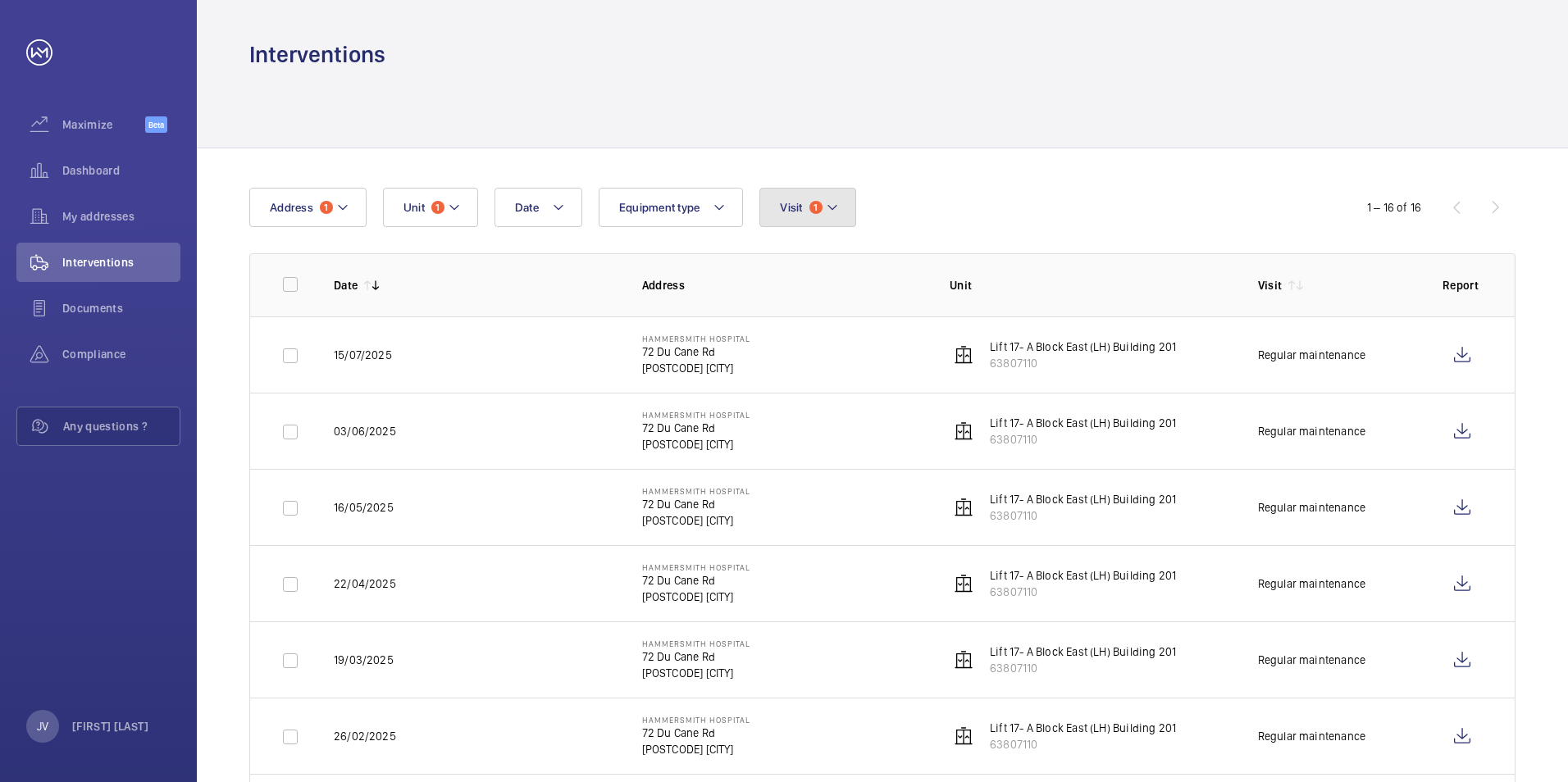 click 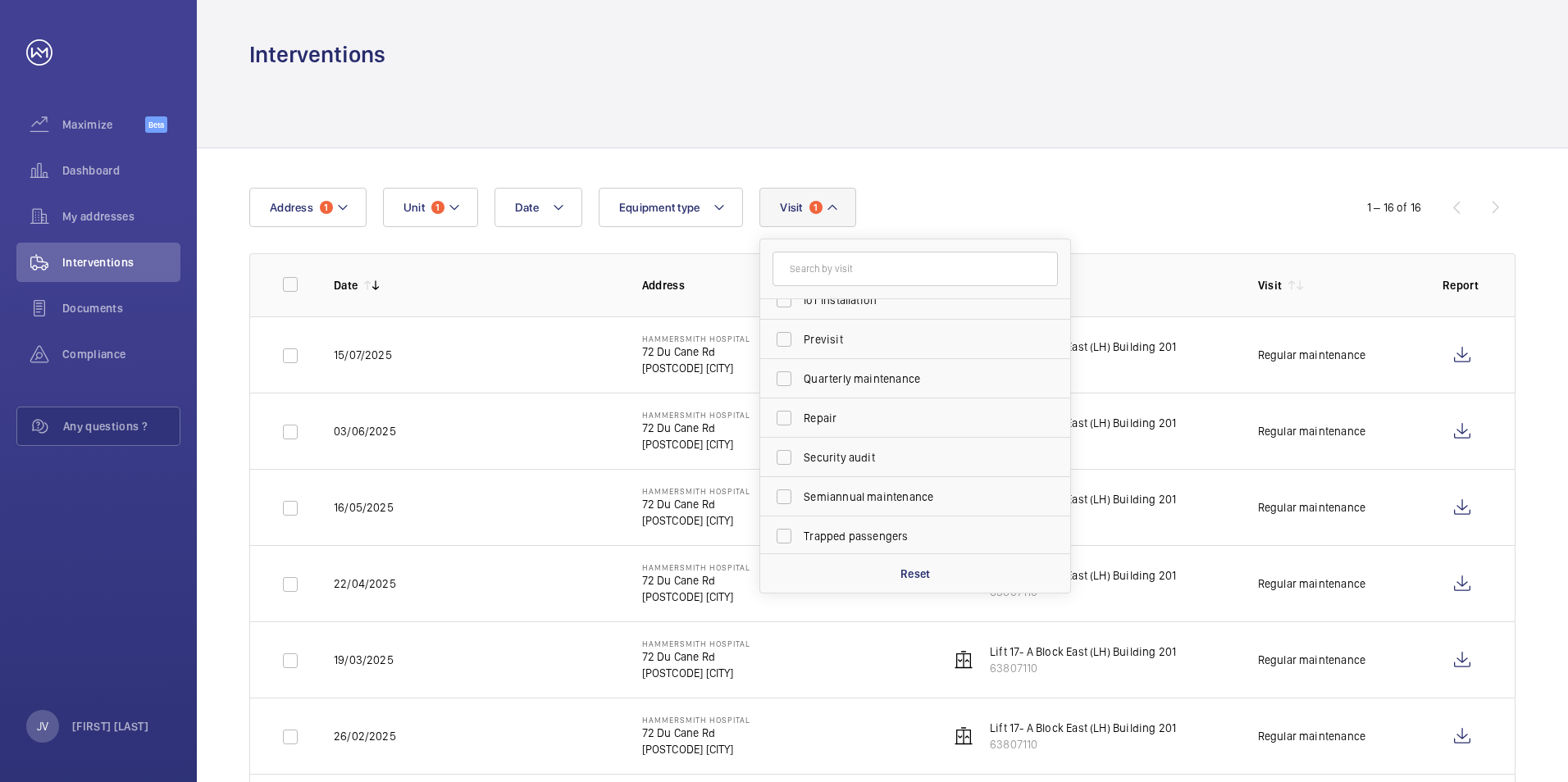 scroll, scrollTop: 257, scrollLeft: 0, axis: vertical 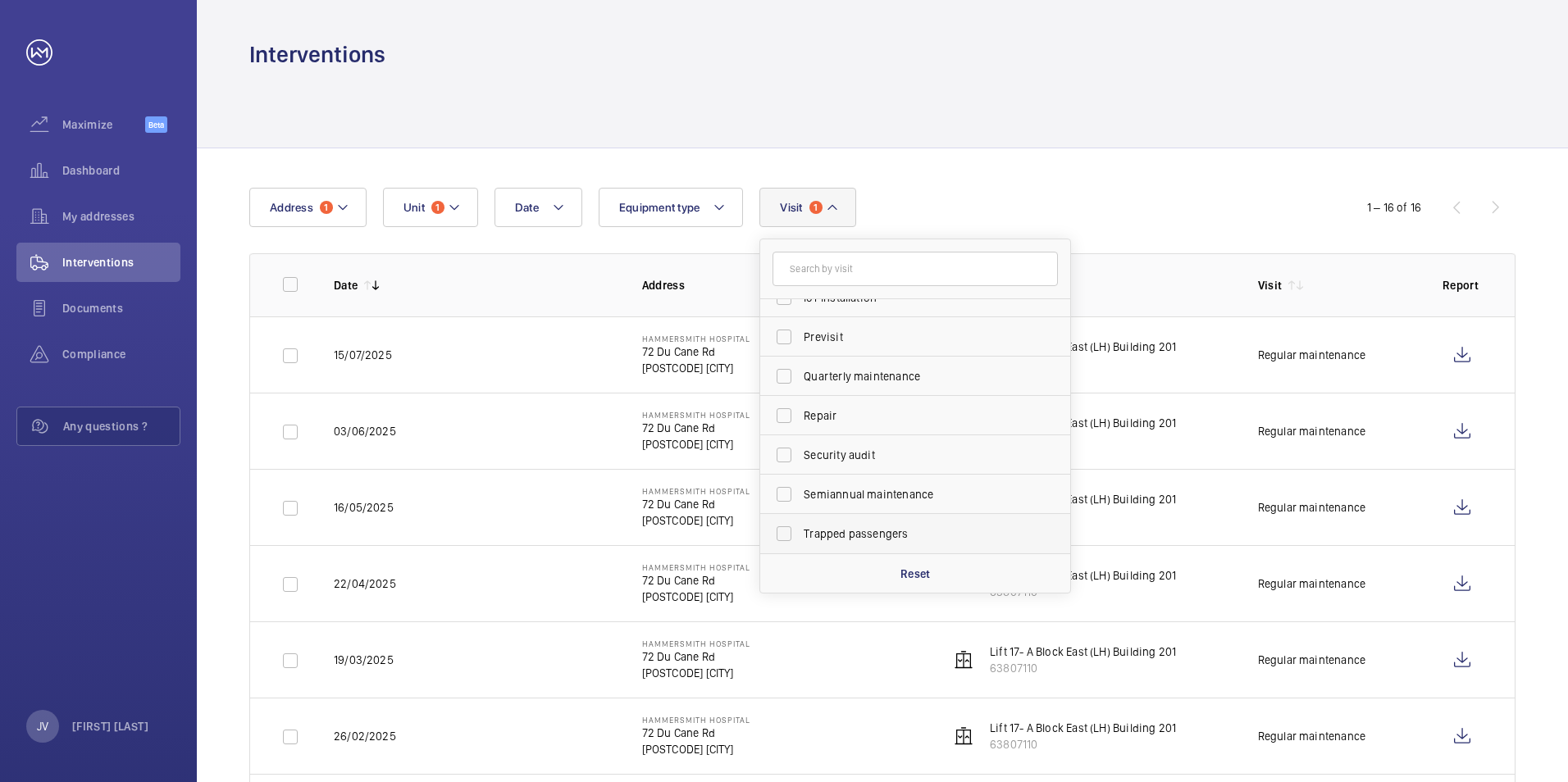 click on "Trapped passengers" at bounding box center [916, 534] 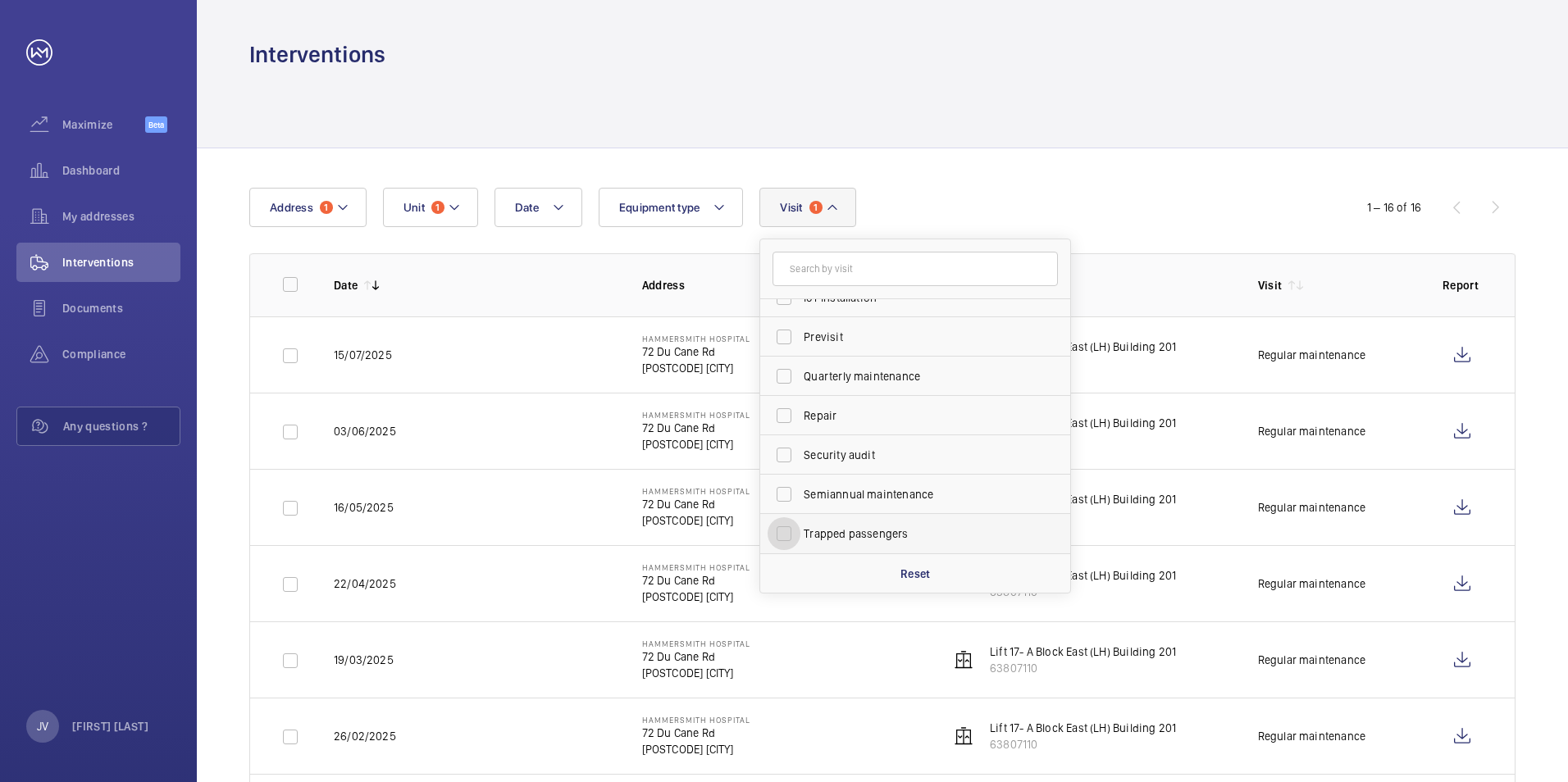 click on "Trapped passengers" at bounding box center (784, 534) 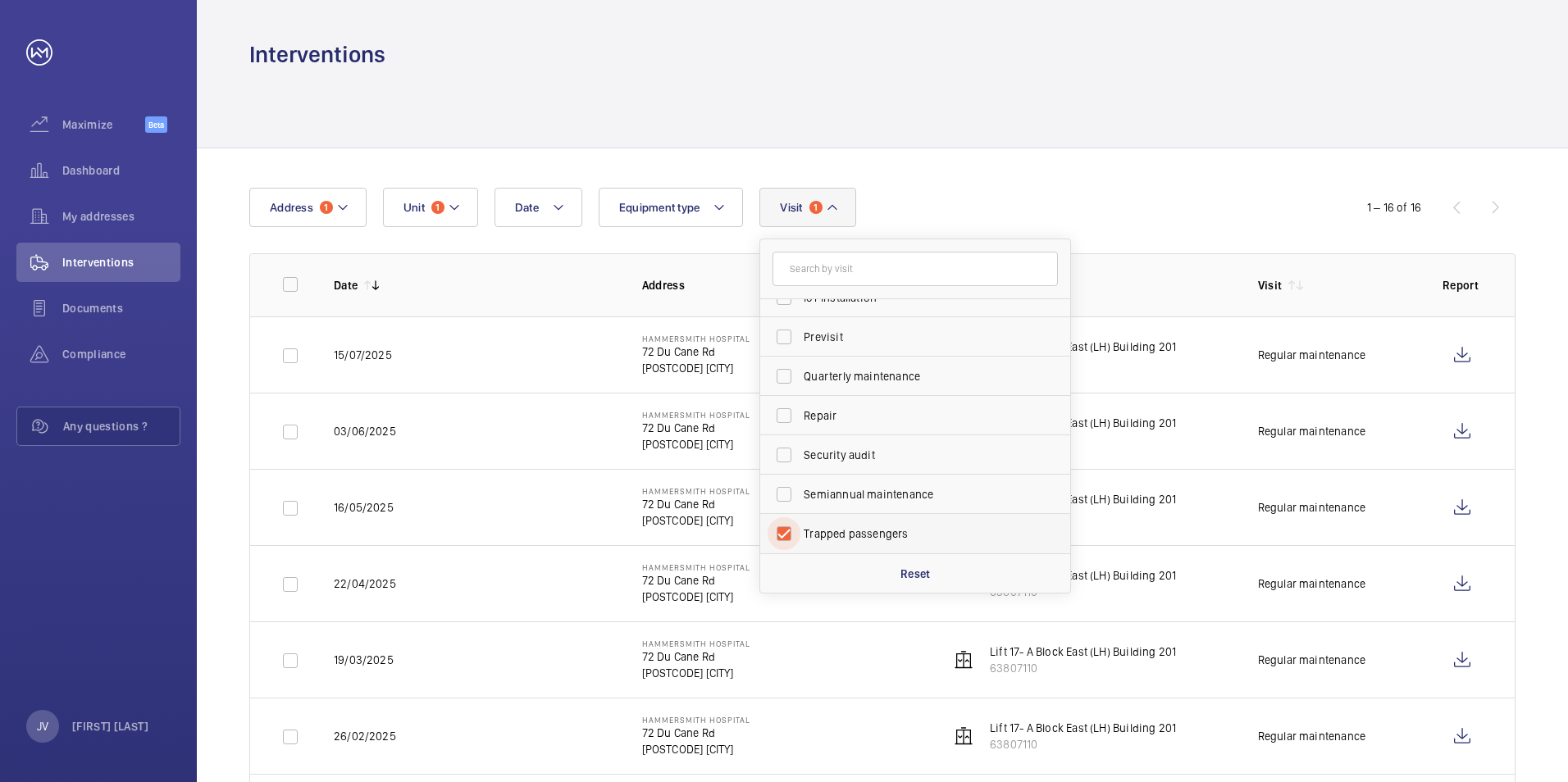 checkbox on "true" 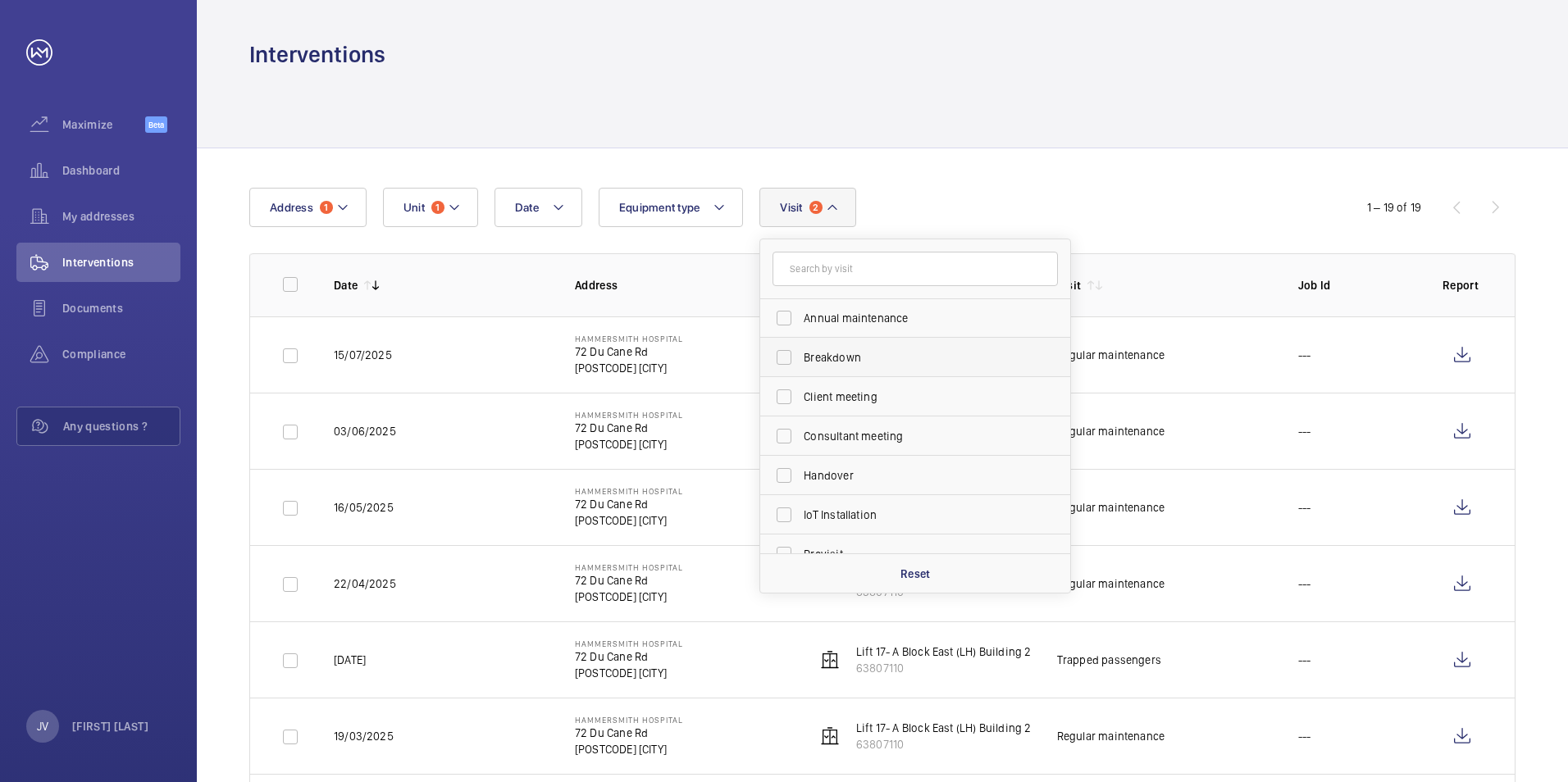 scroll, scrollTop: 11, scrollLeft: 0, axis: vertical 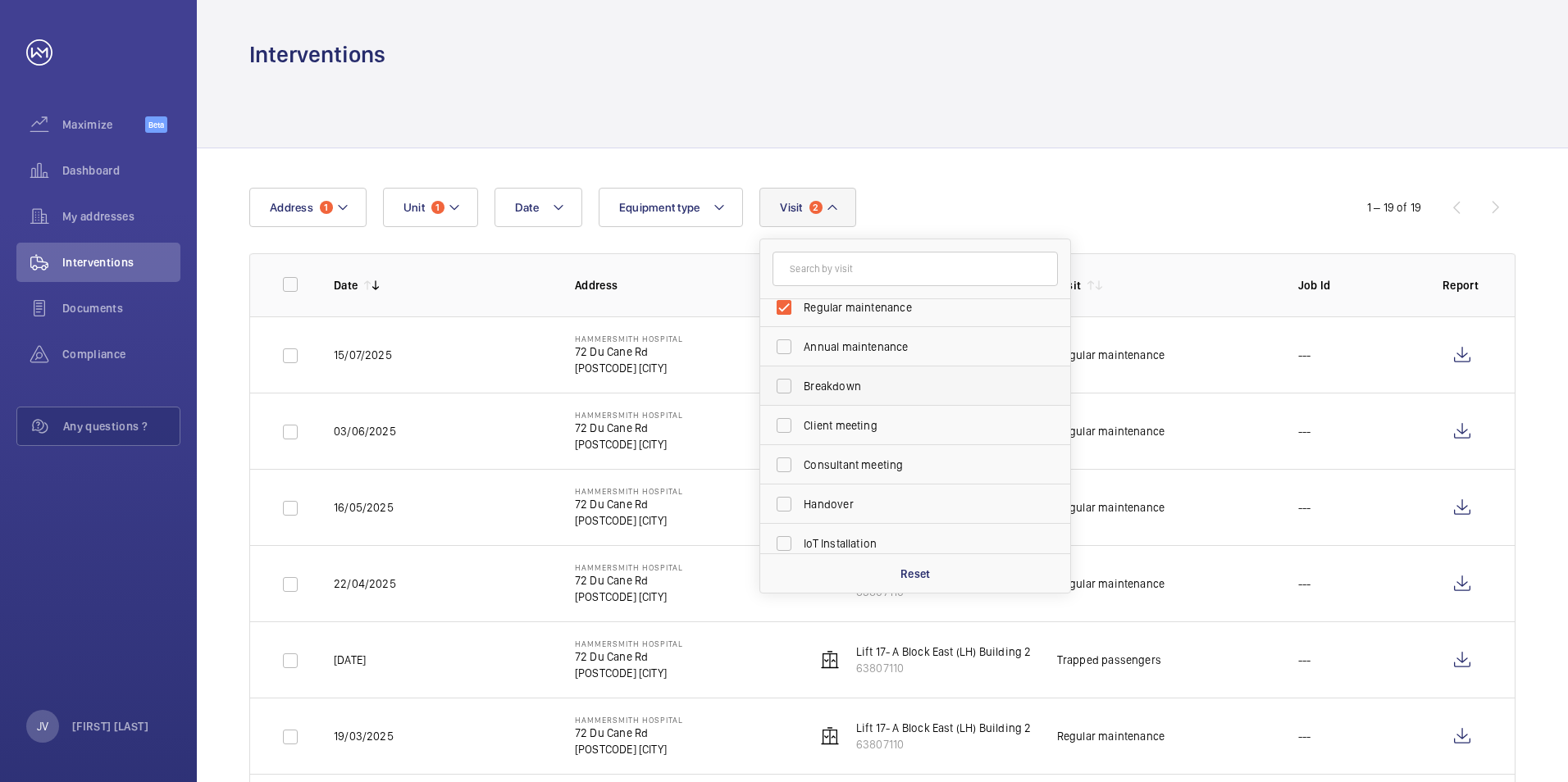 click on "Breakdown" at bounding box center [916, 386] 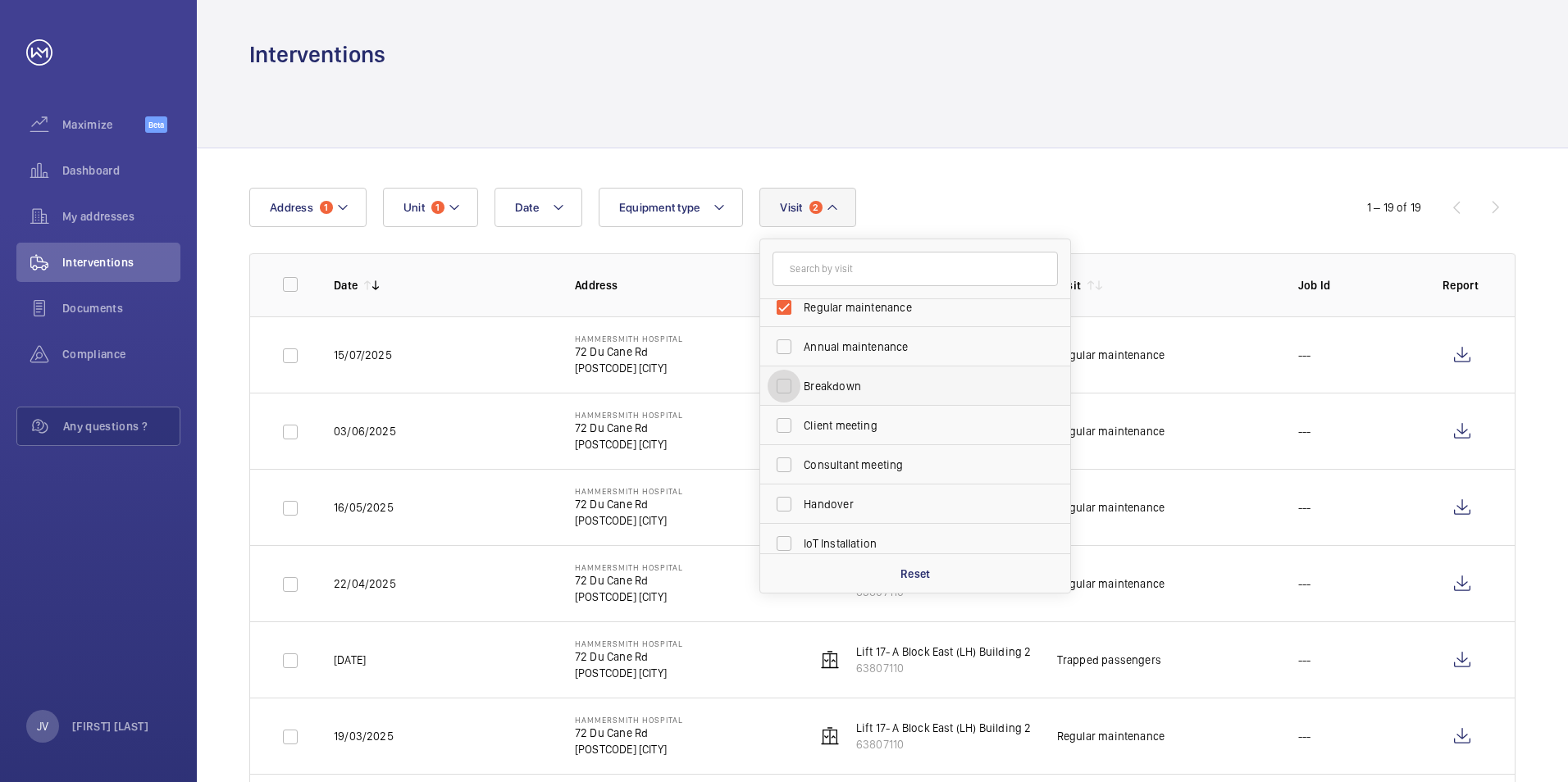 click on "Breakdown" at bounding box center [784, 386] 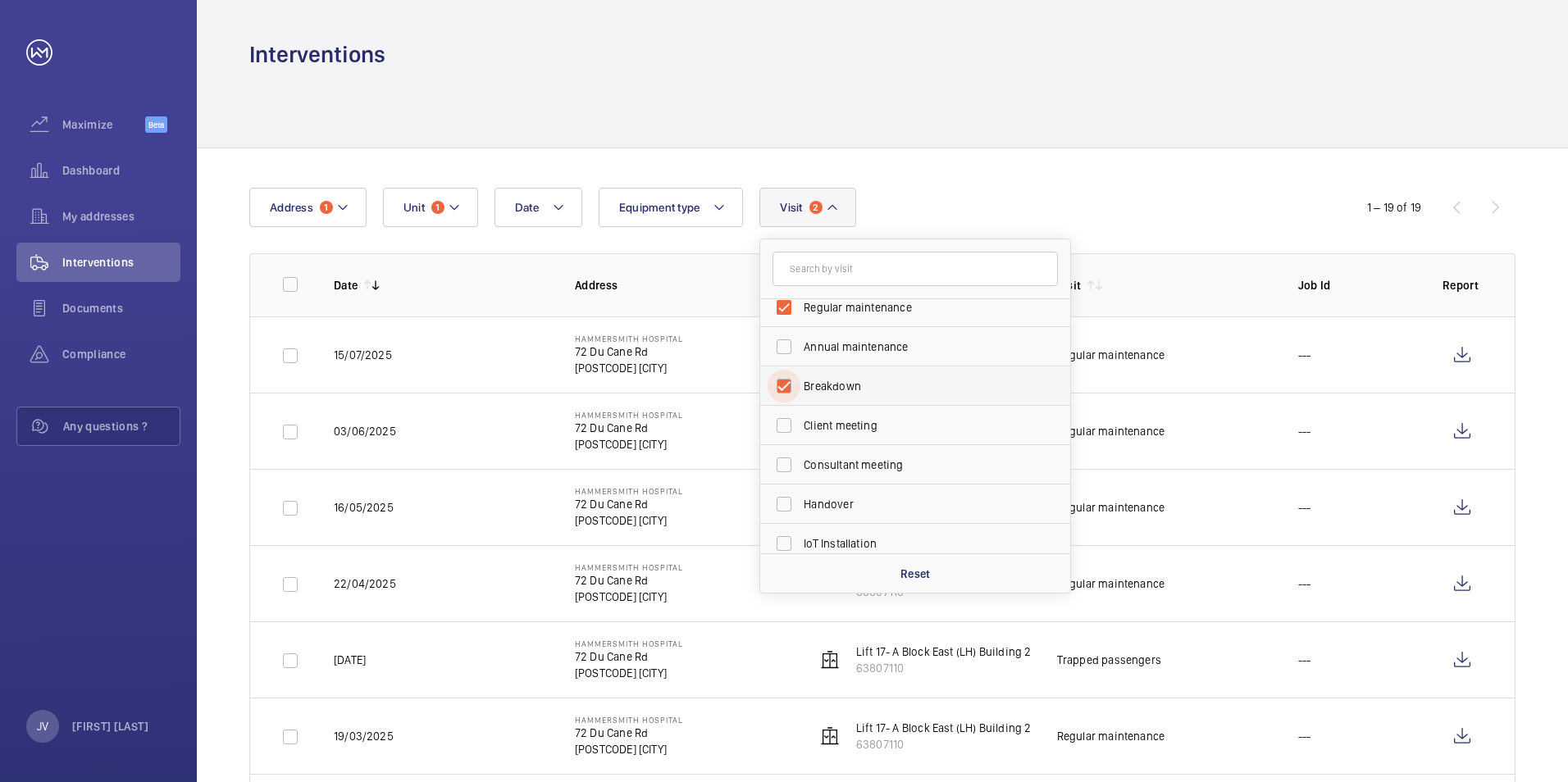 checkbox on "true" 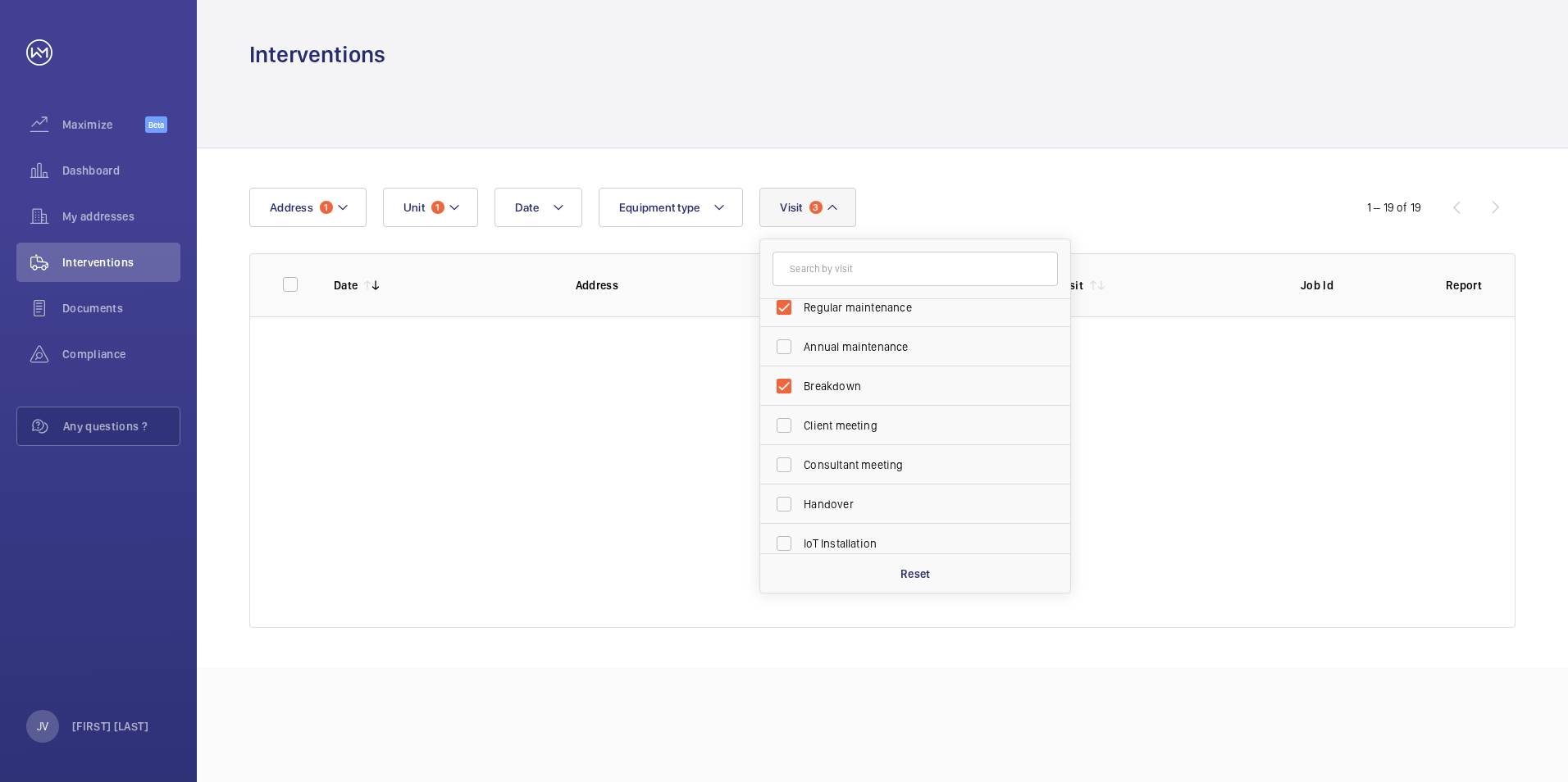 click 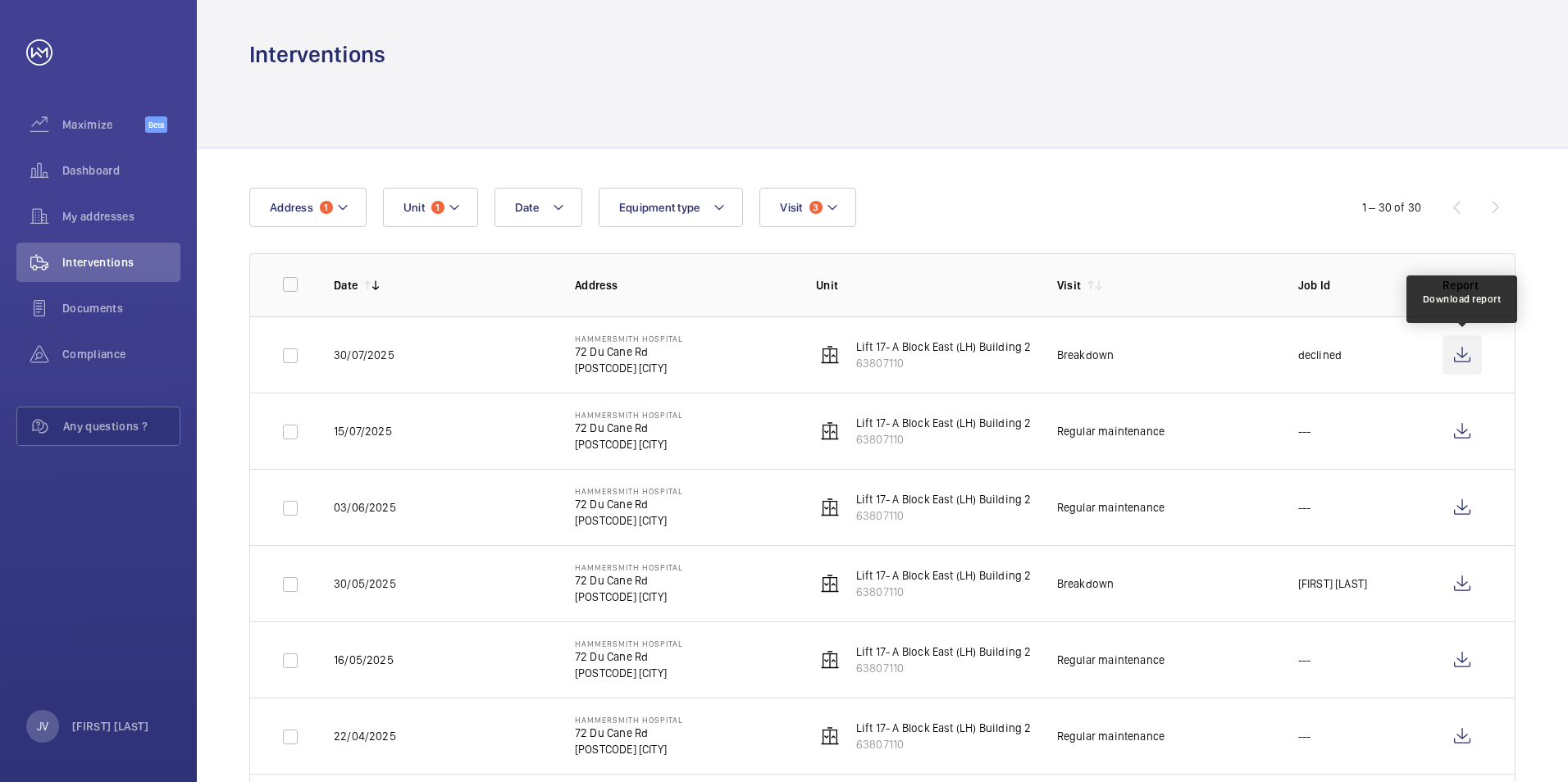 click 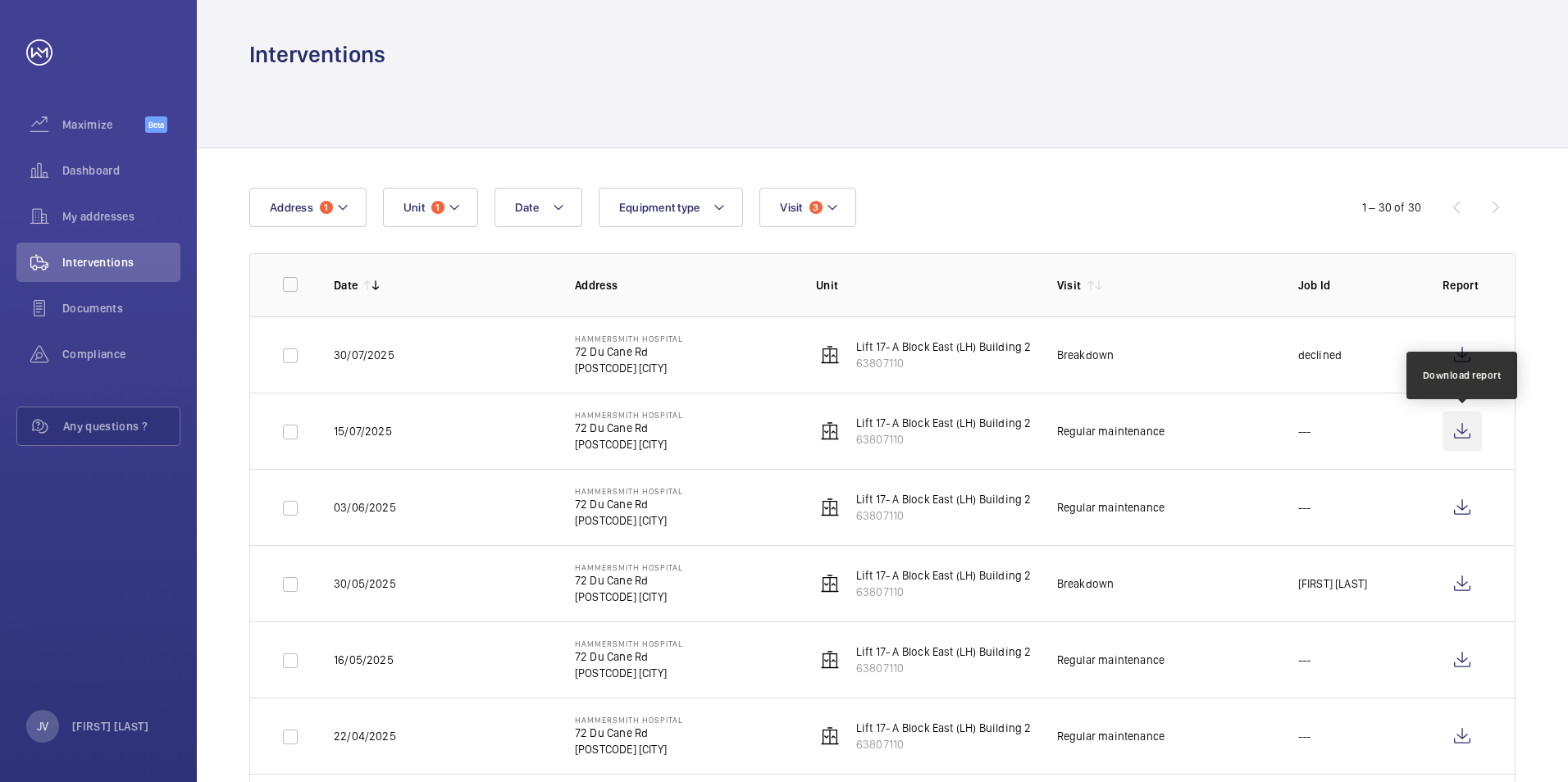 click 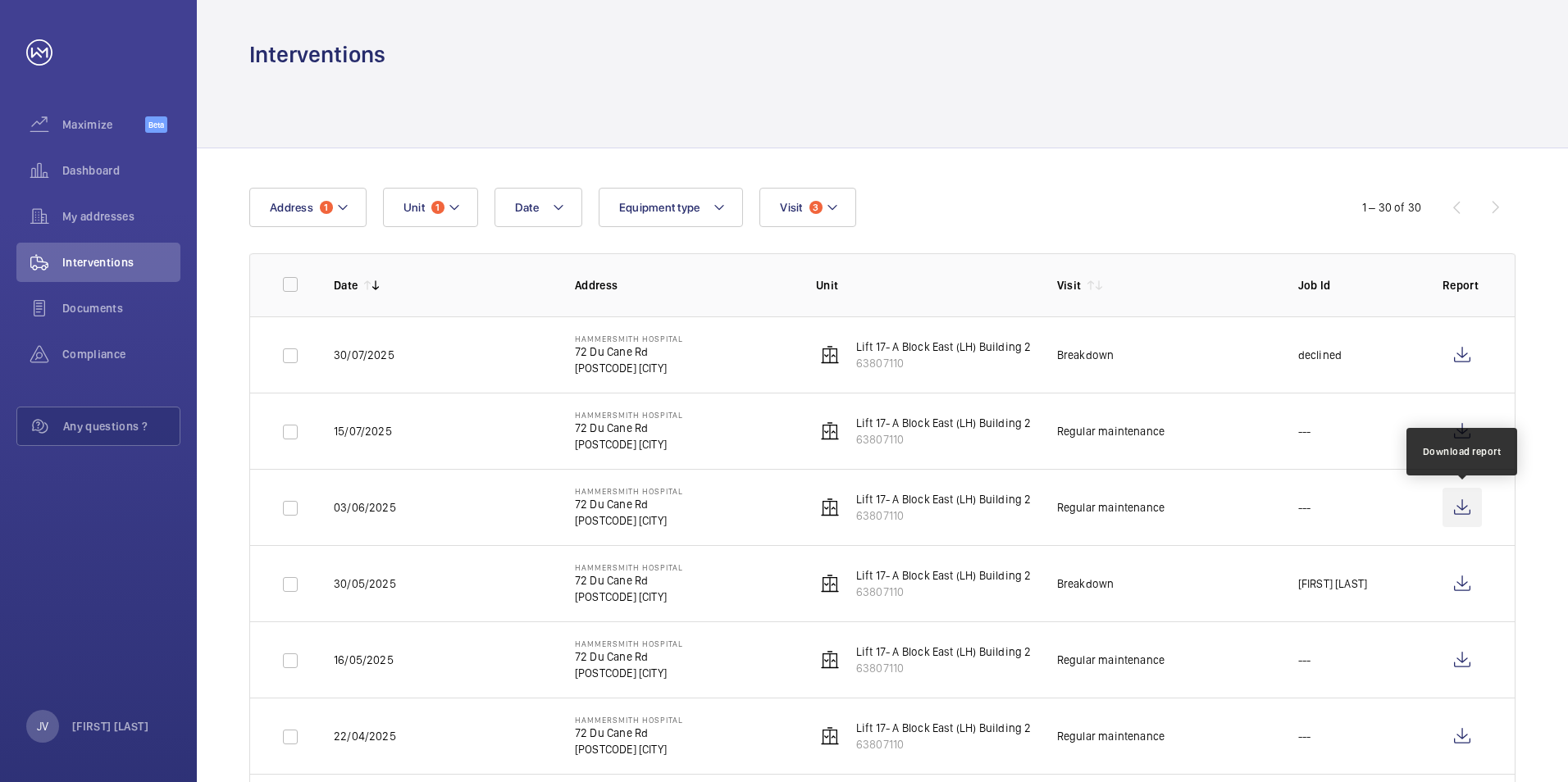 click 